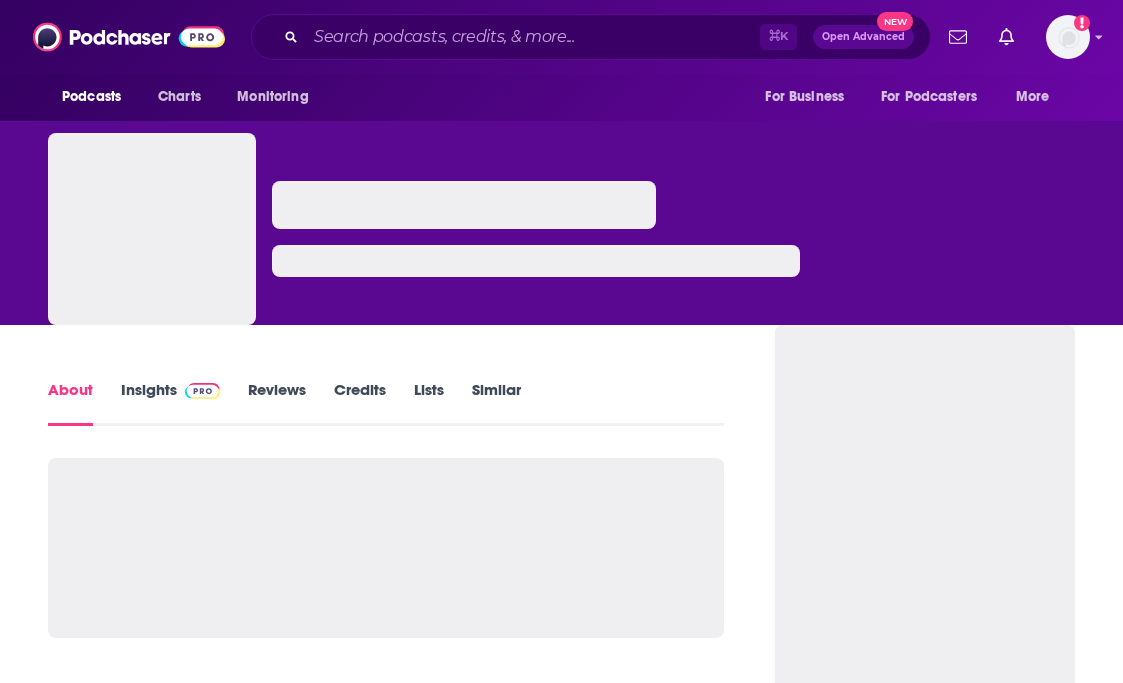 scroll, scrollTop: 0, scrollLeft: 0, axis: both 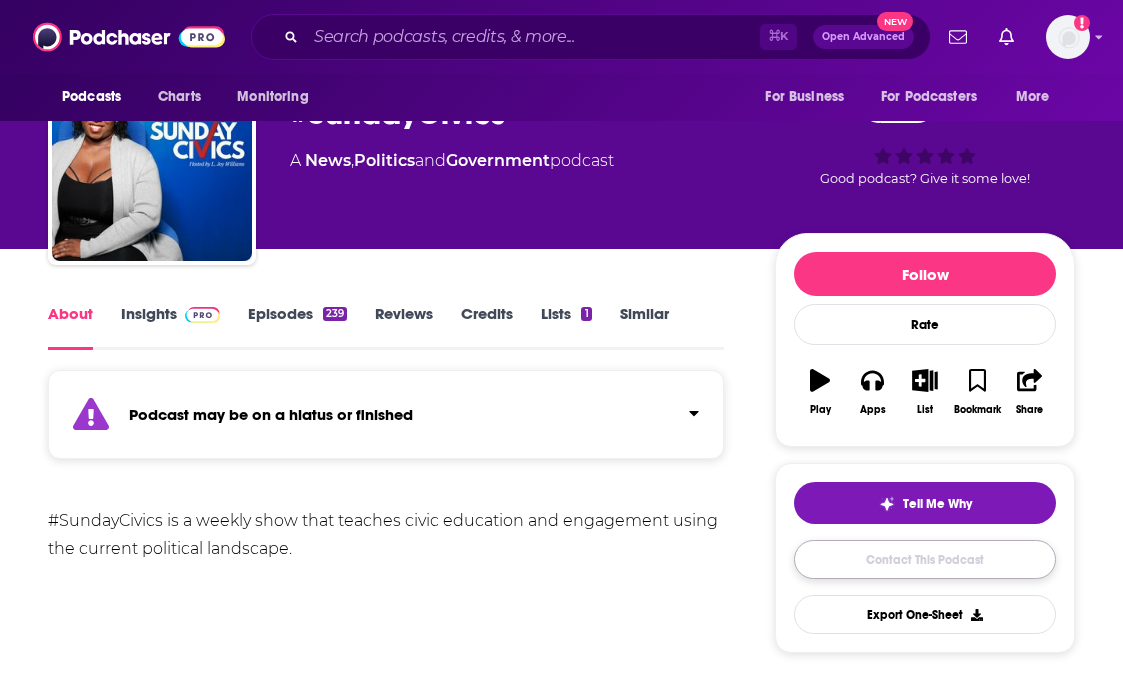 click on "Contact This Podcast" at bounding box center [925, 559] 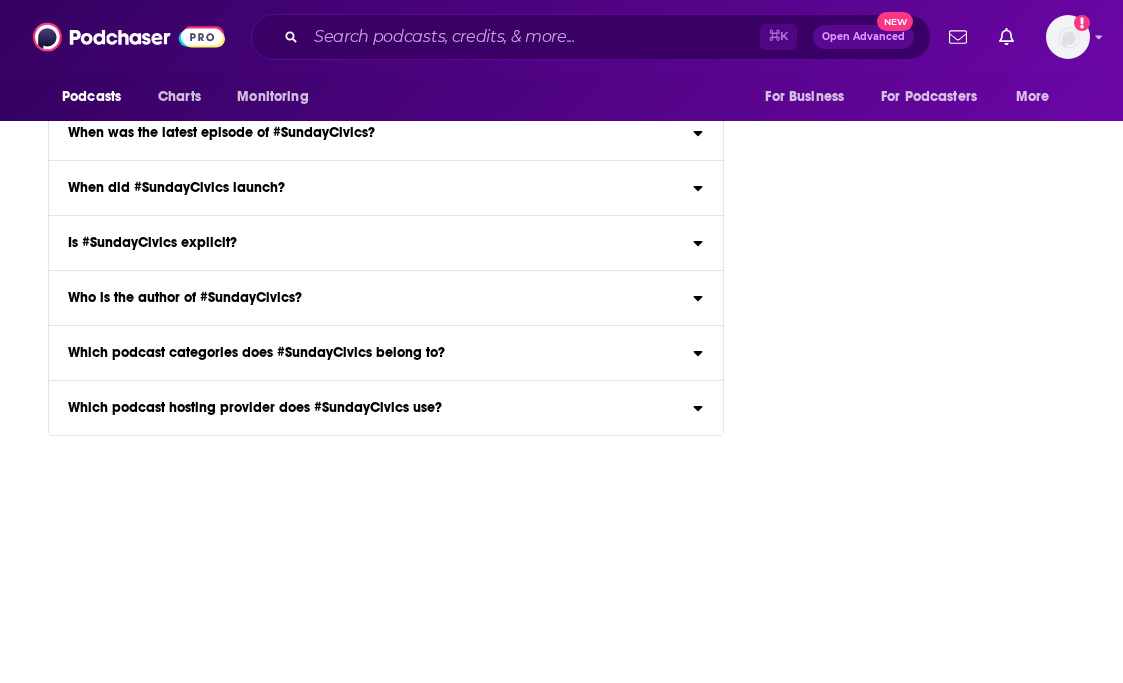 scroll, scrollTop: 2377, scrollLeft: 0, axis: vertical 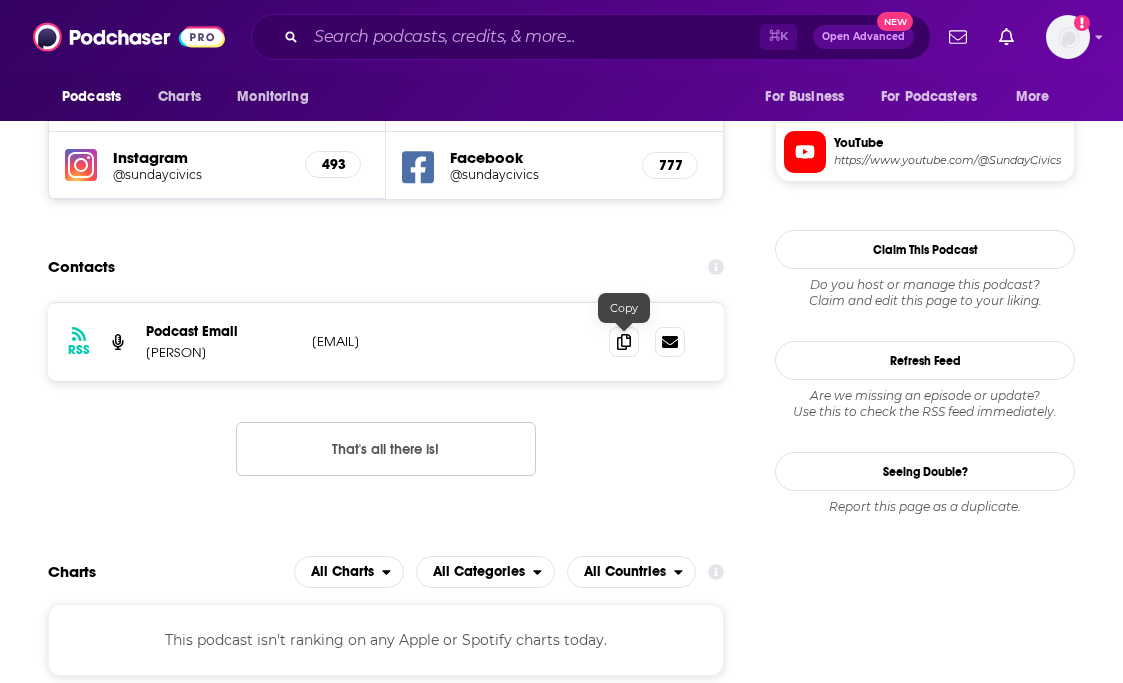 click on "RSS   Podcast Email L. Joy Williams joy@sundaycivics.org joy@sundaycivics.org" at bounding box center (386, 342) 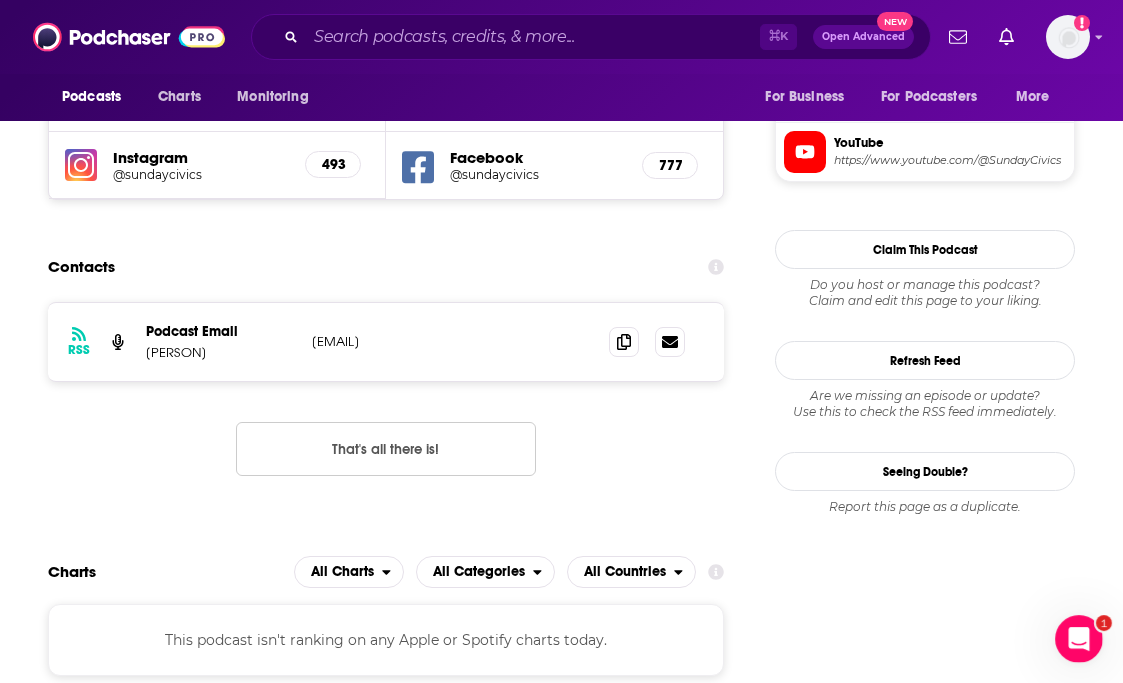 scroll, scrollTop: 0, scrollLeft: 0, axis: both 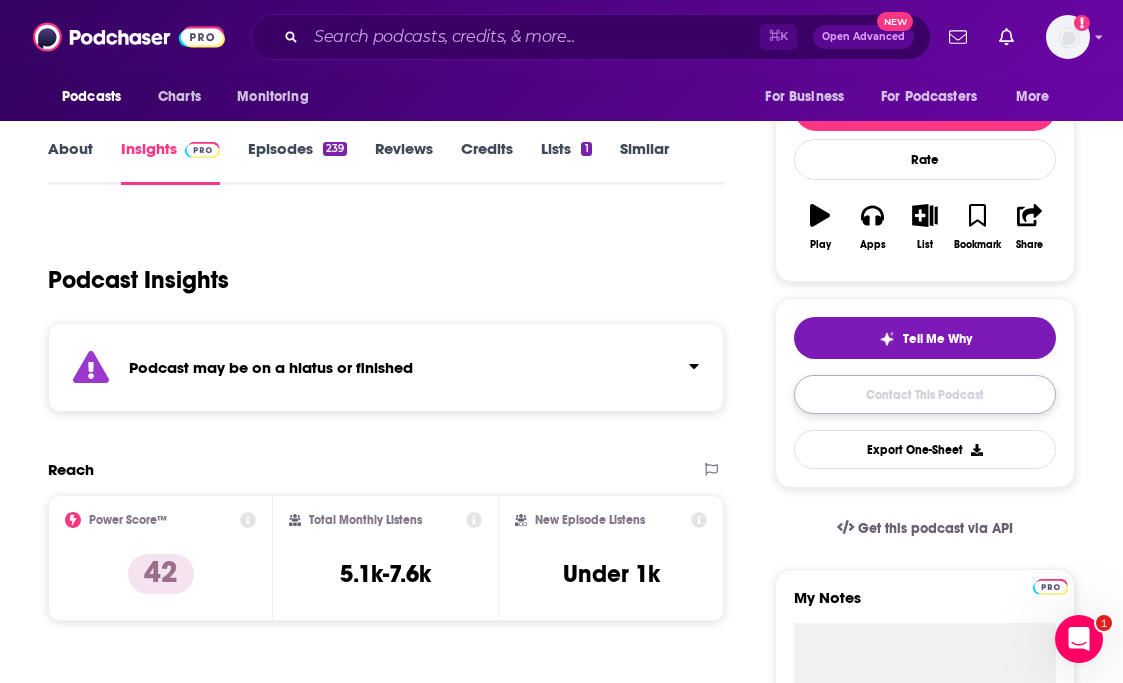 click on "Contact This Podcast" at bounding box center (925, 394) 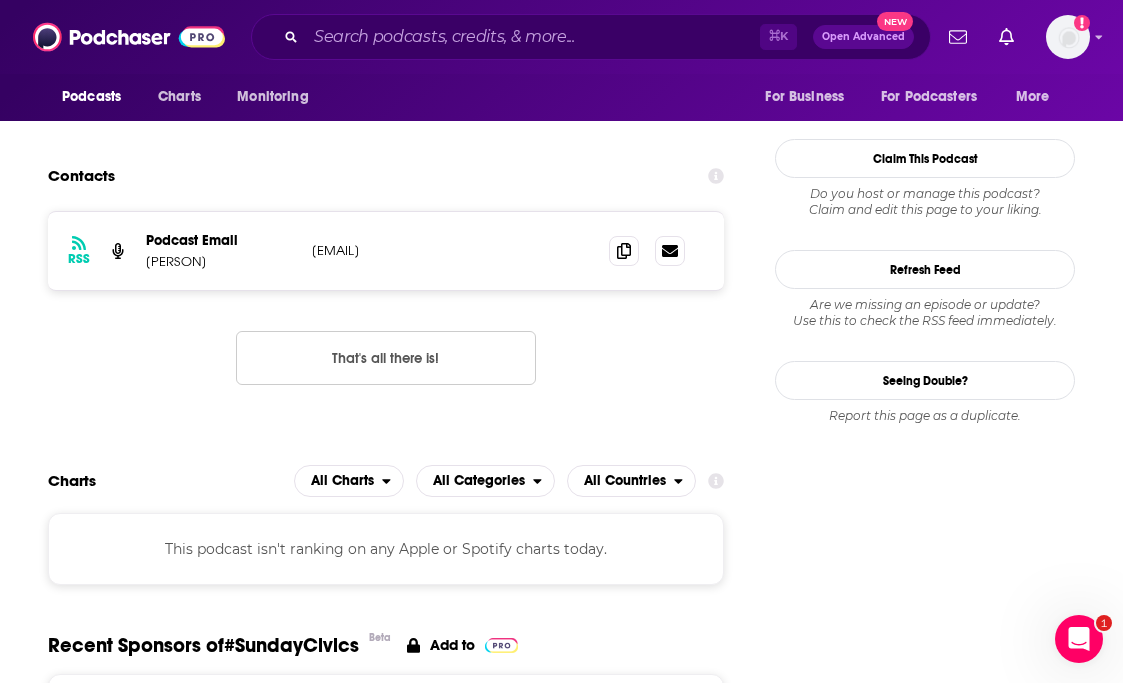 scroll, scrollTop: 1800, scrollLeft: 0, axis: vertical 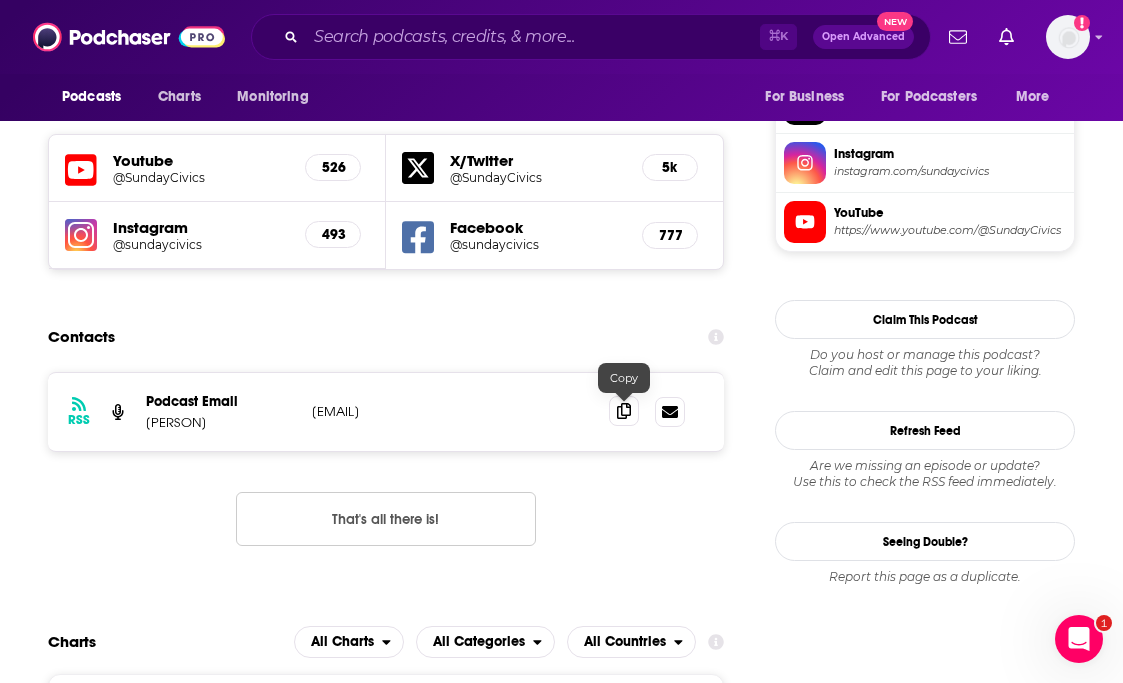 click at bounding box center (624, 411) 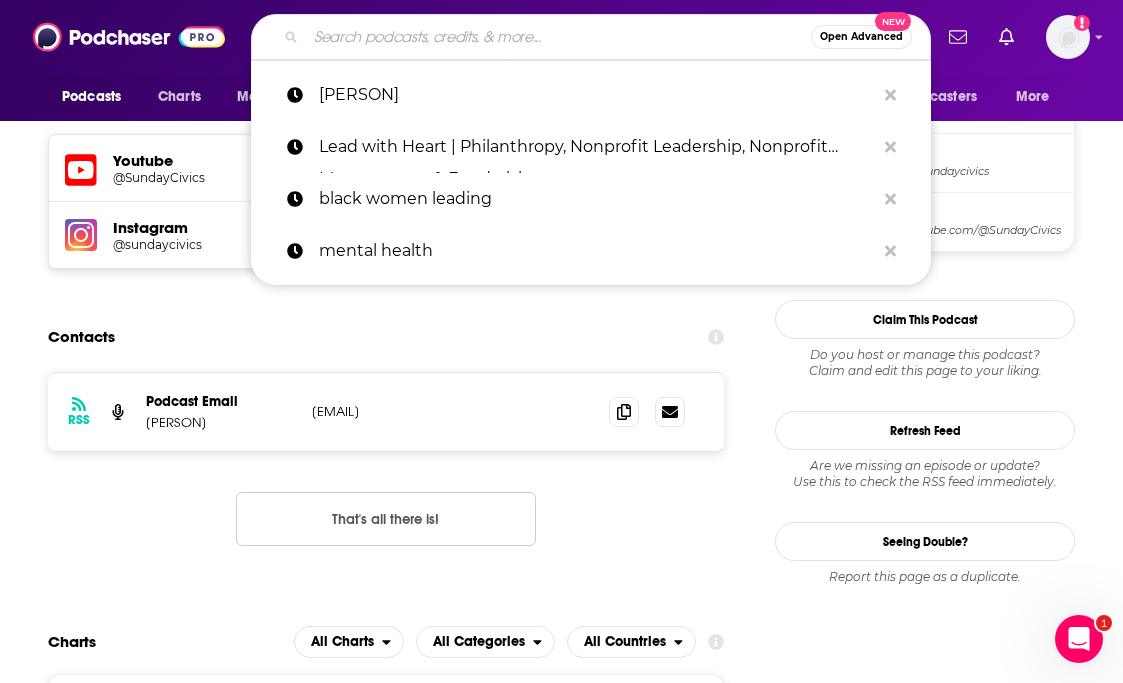 click at bounding box center [558, 37] 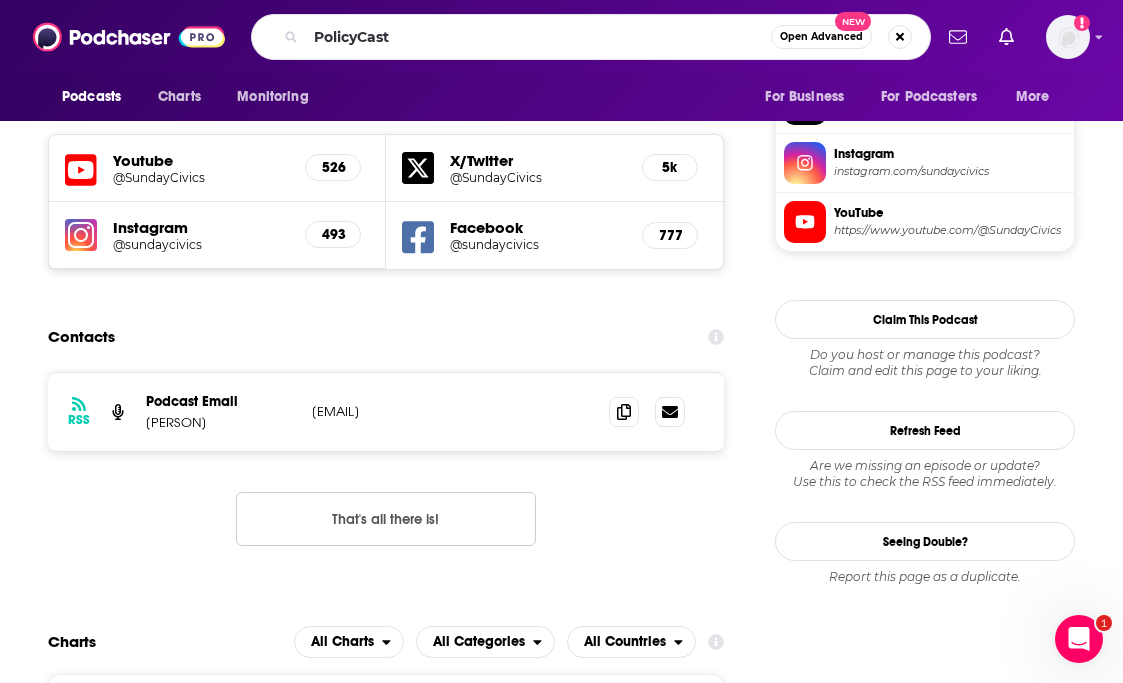 scroll, scrollTop: 0, scrollLeft: 0, axis: both 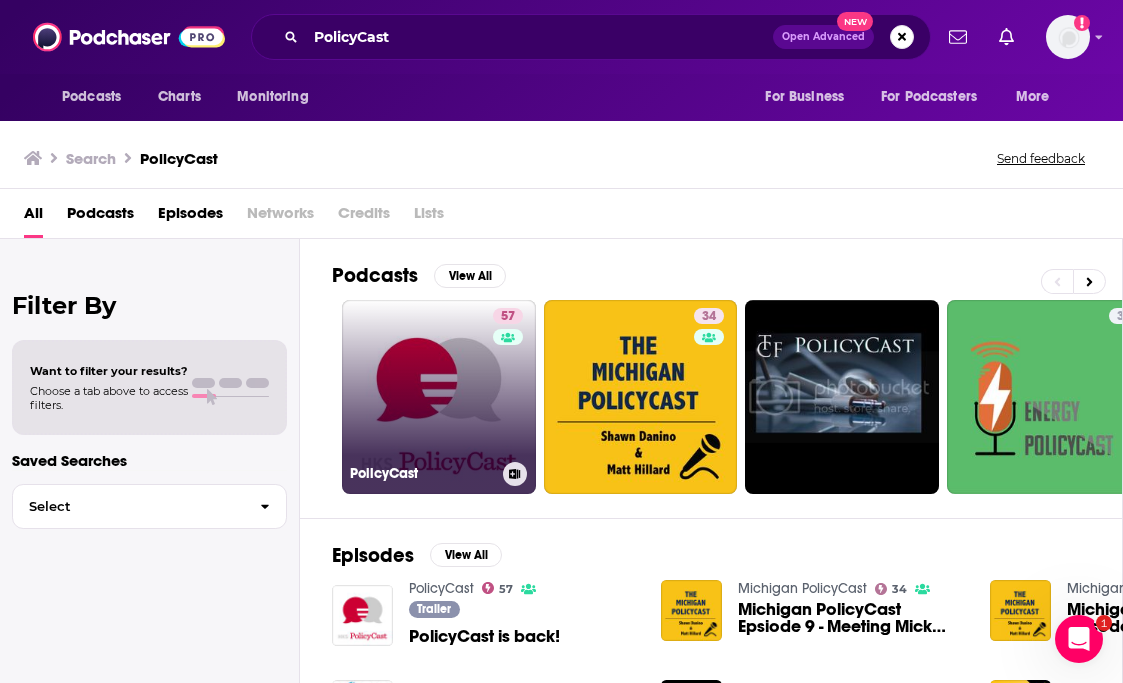 click on "57 PolicyCast" at bounding box center (439, 397) 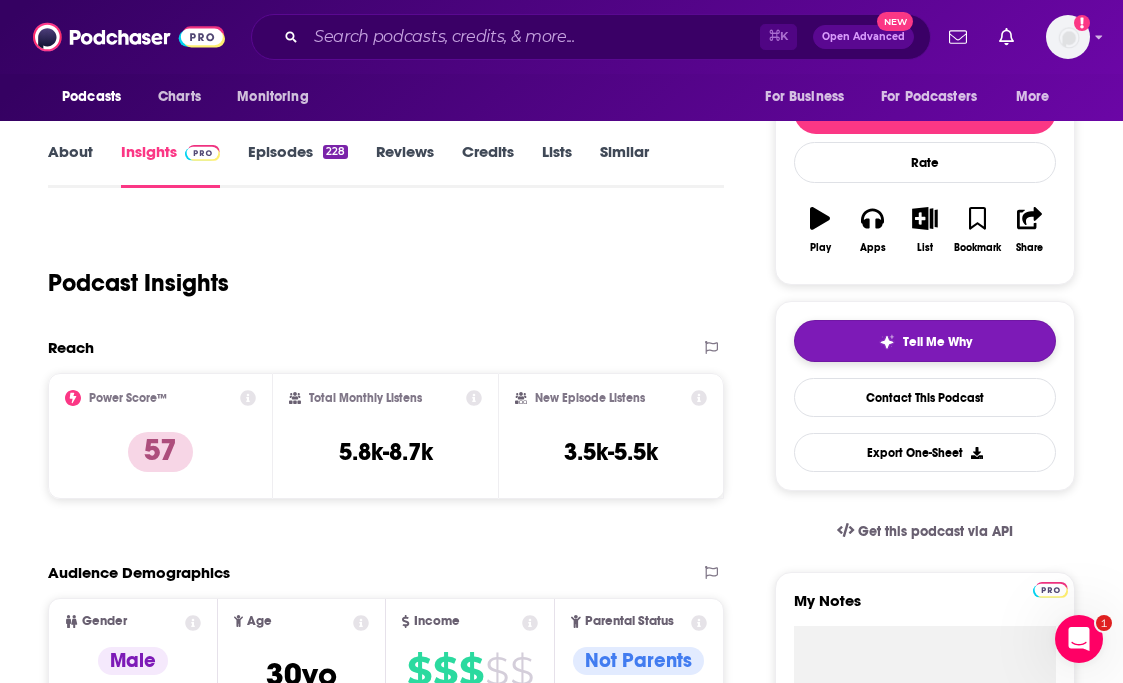 scroll, scrollTop: 0, scrollLeft: 0, axis: both 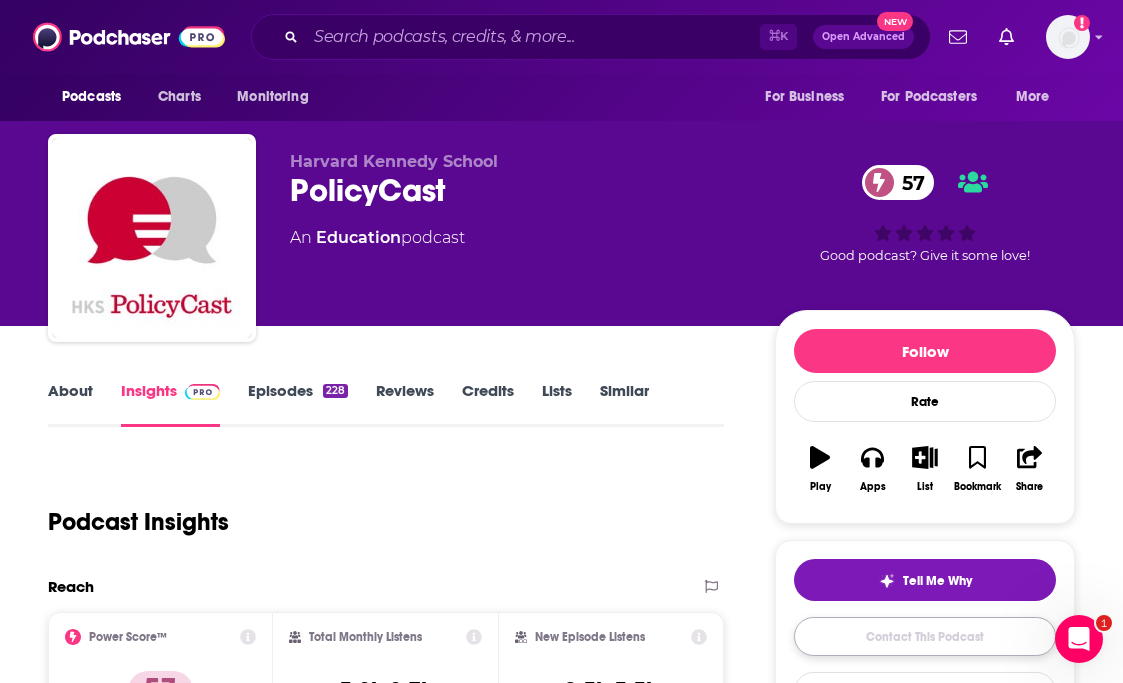 click on "Contact This Podcast" at bounding box center (925, 636) 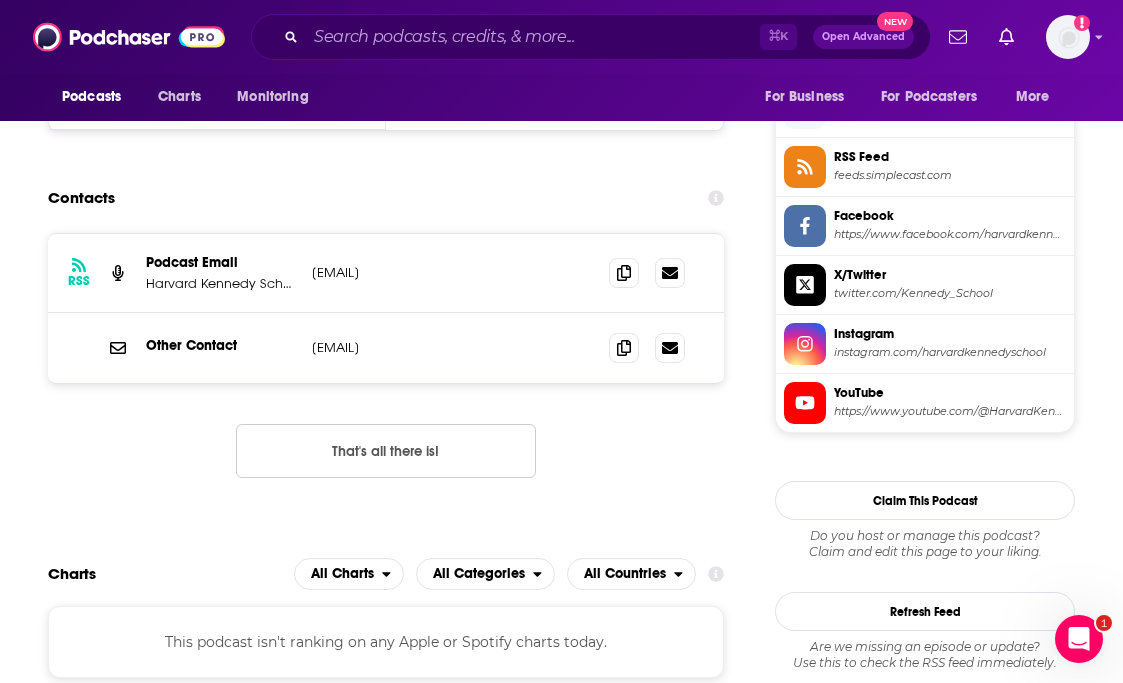 scroll, scrollTop: 1806, scrollLeft: 0, axis: vertical 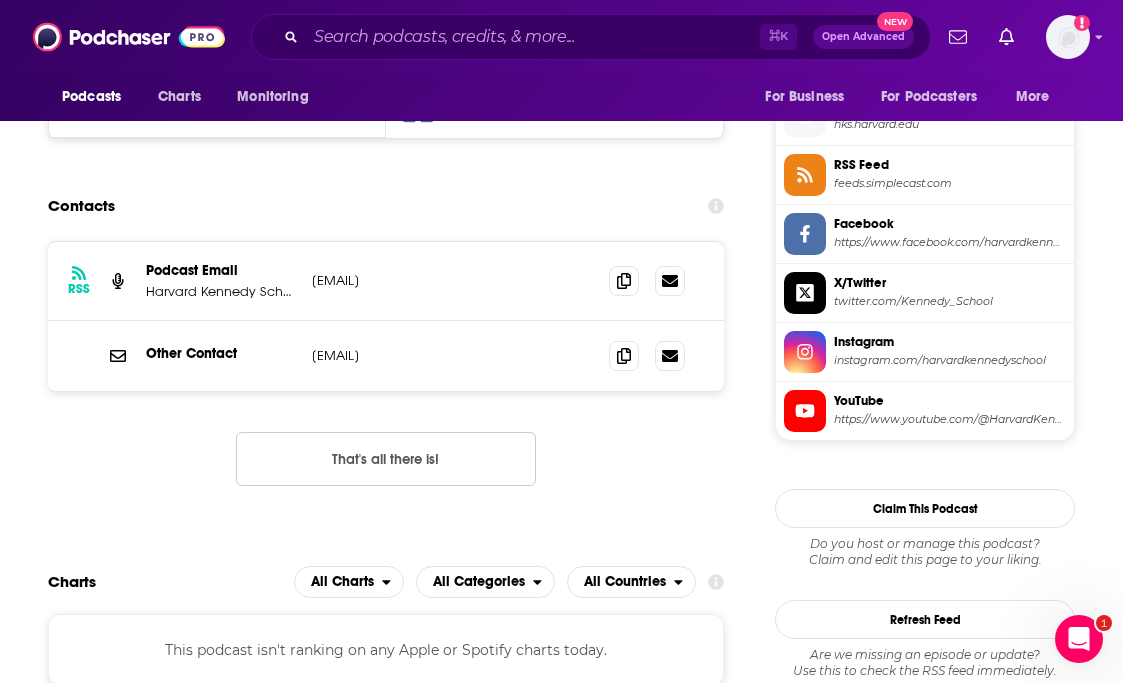 click at bounding box center (647, 281) 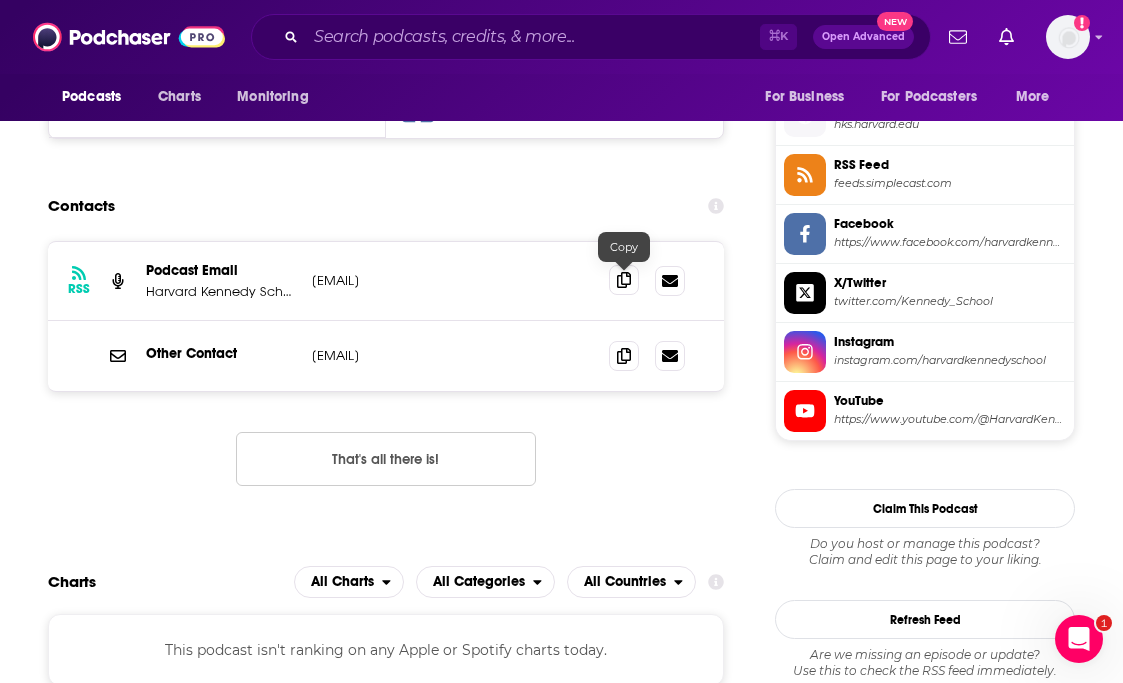 click at bounding box center (624, 280) 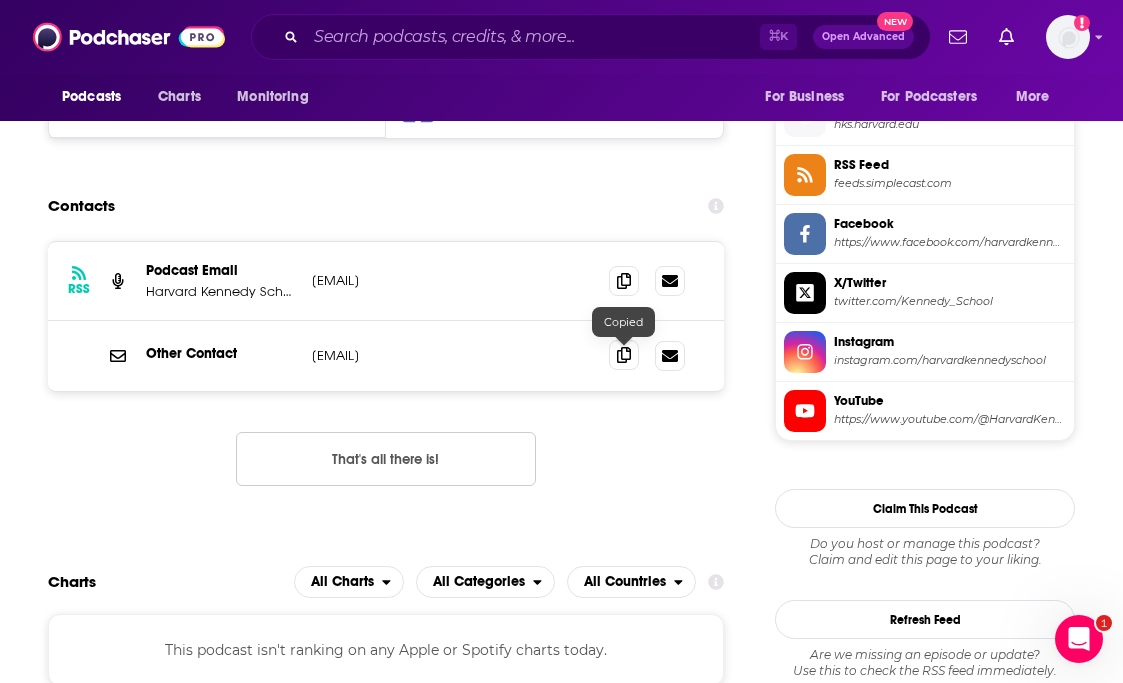 click 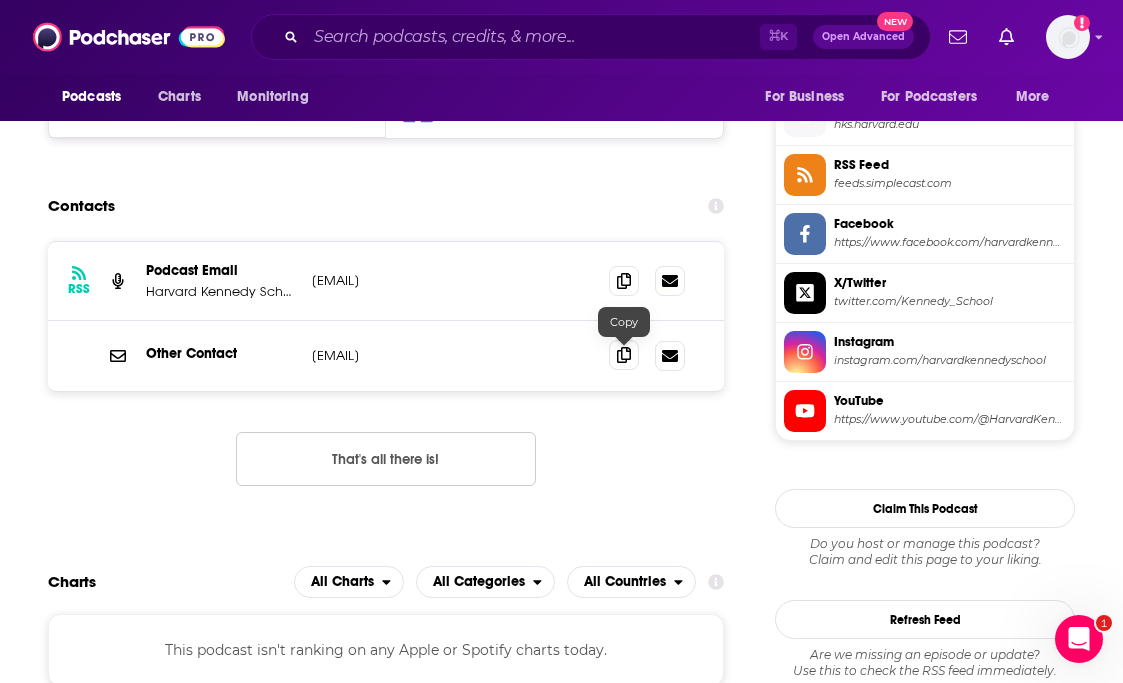 click 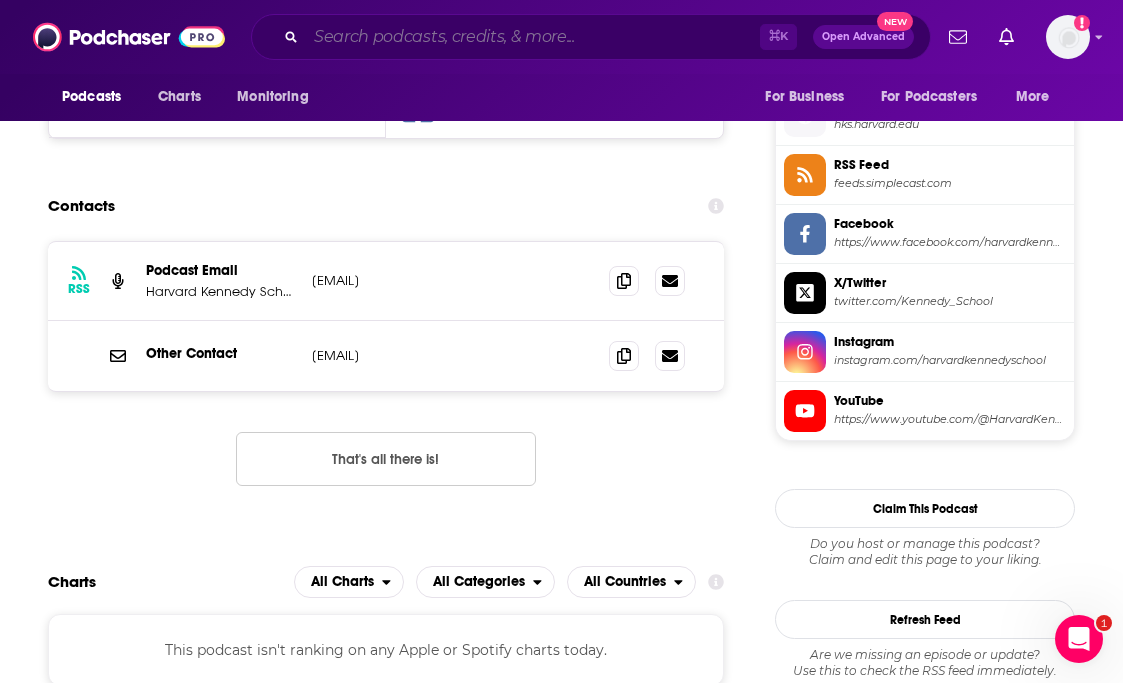 click at bounding box center (533, 37) 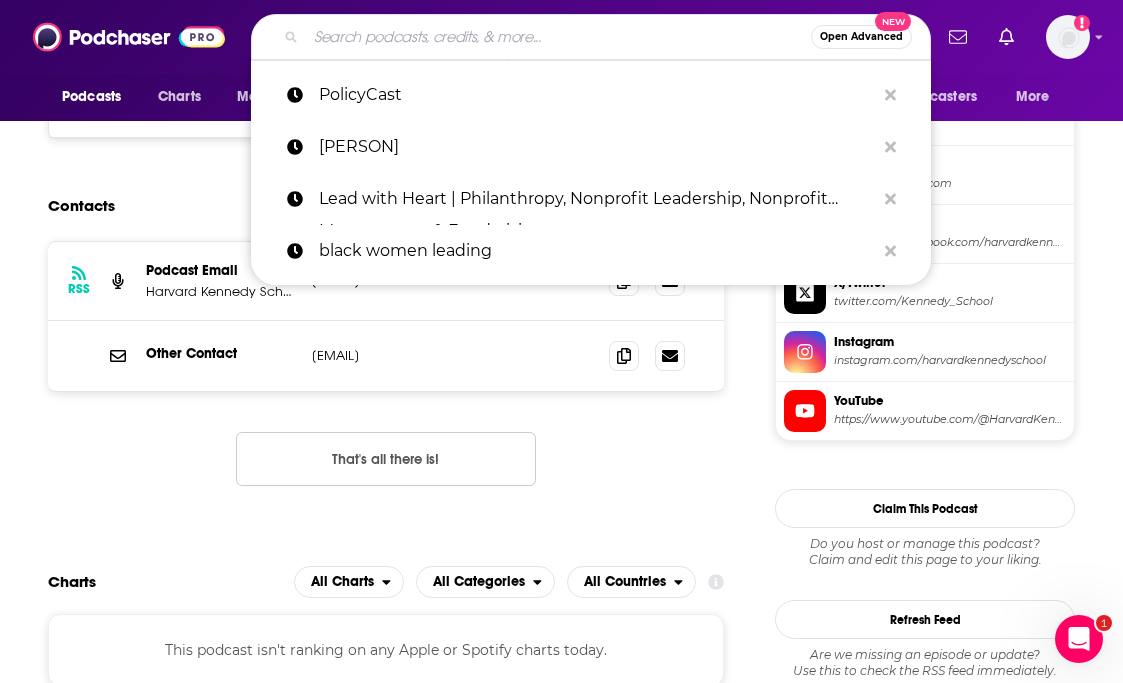 paste on "Throughline" 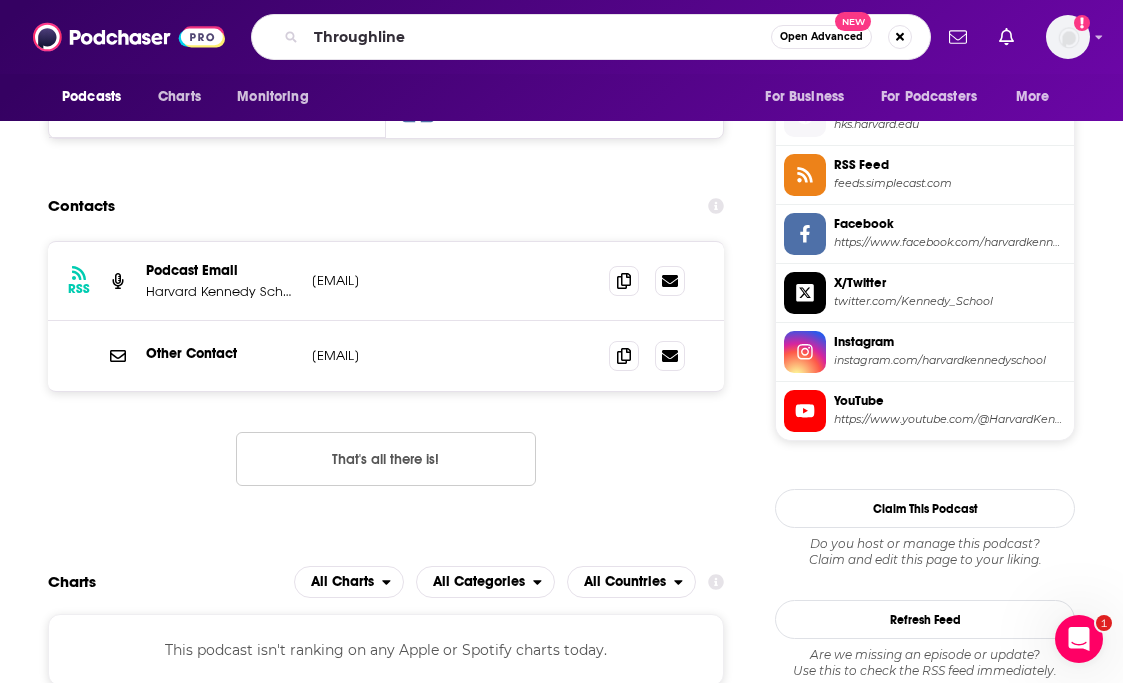 scroll, scrollTop: 0, scrollLeft: 0, axis: both 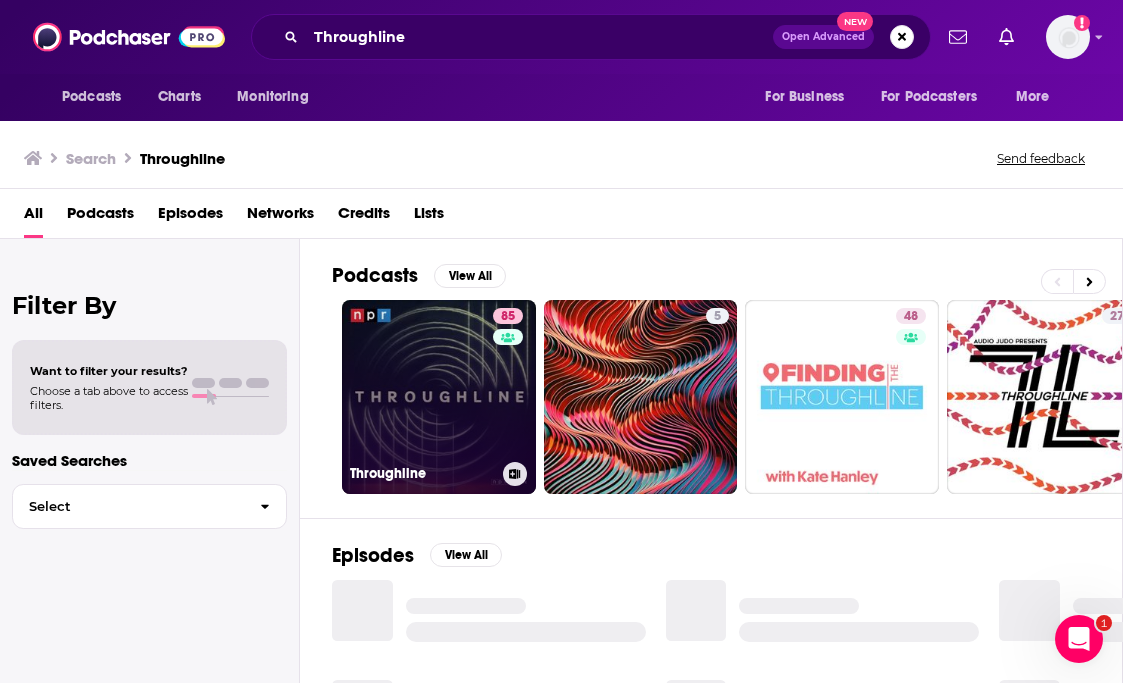 click on "85 Throughline" at bounding box center [439, 397] 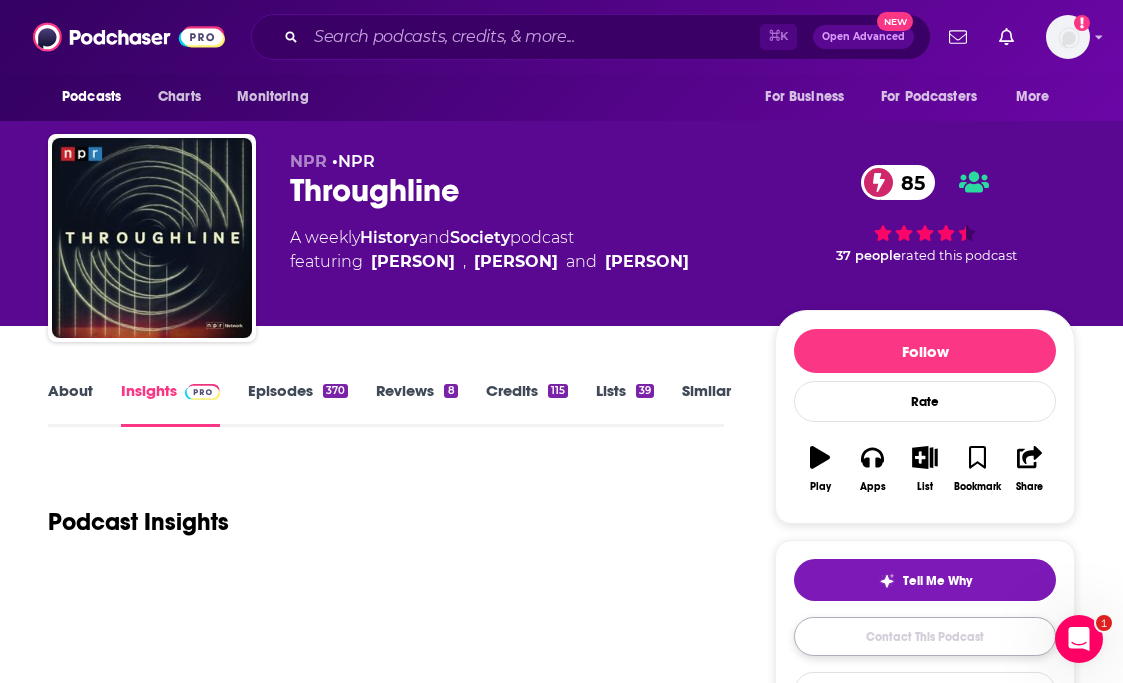 click on "Contact This Podcast" at bounding box center (925, 636) 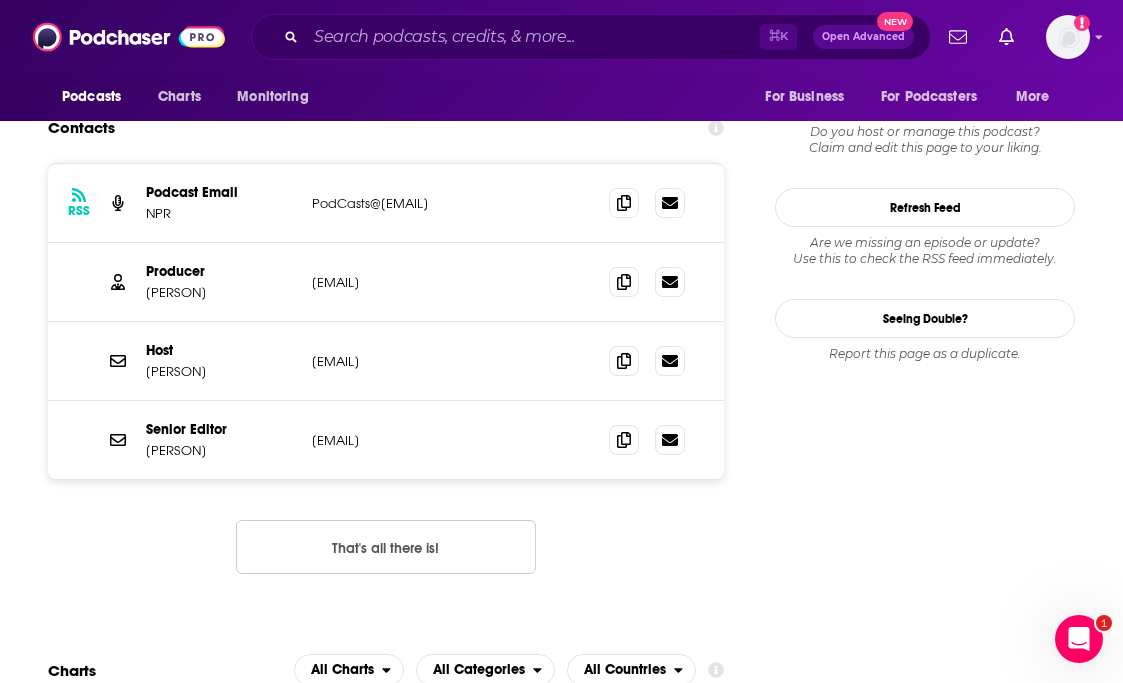 scroll, scrollTop: 1873, scrollLeft: 0, axis: vertical 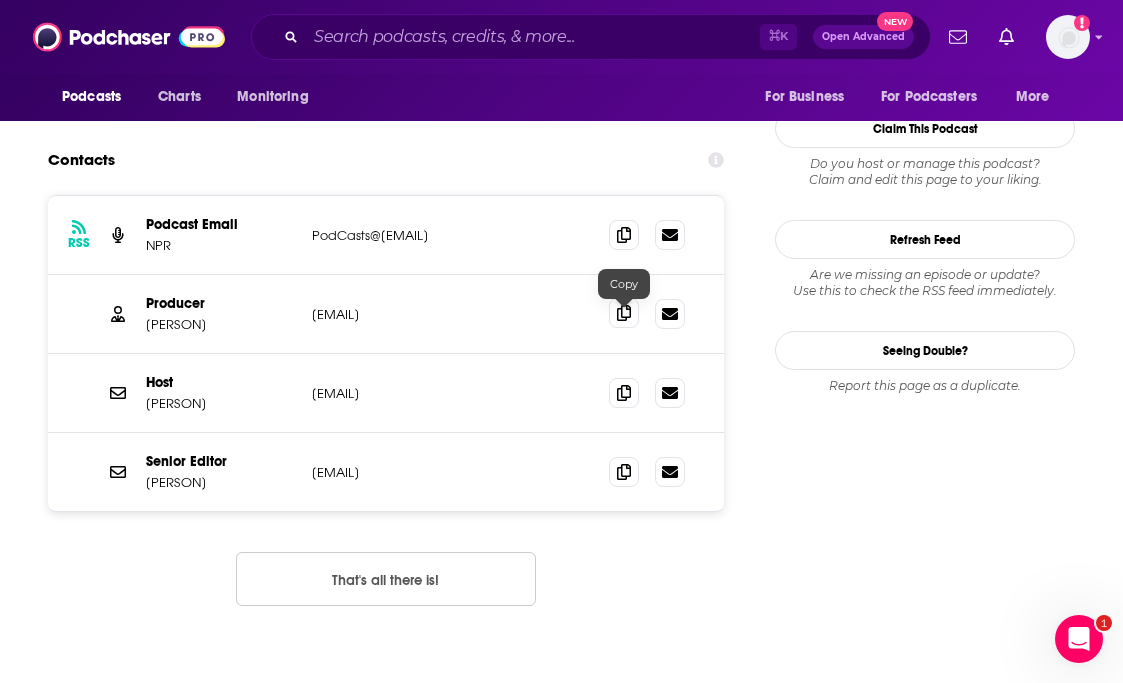 click at bounding box center [624, 313] 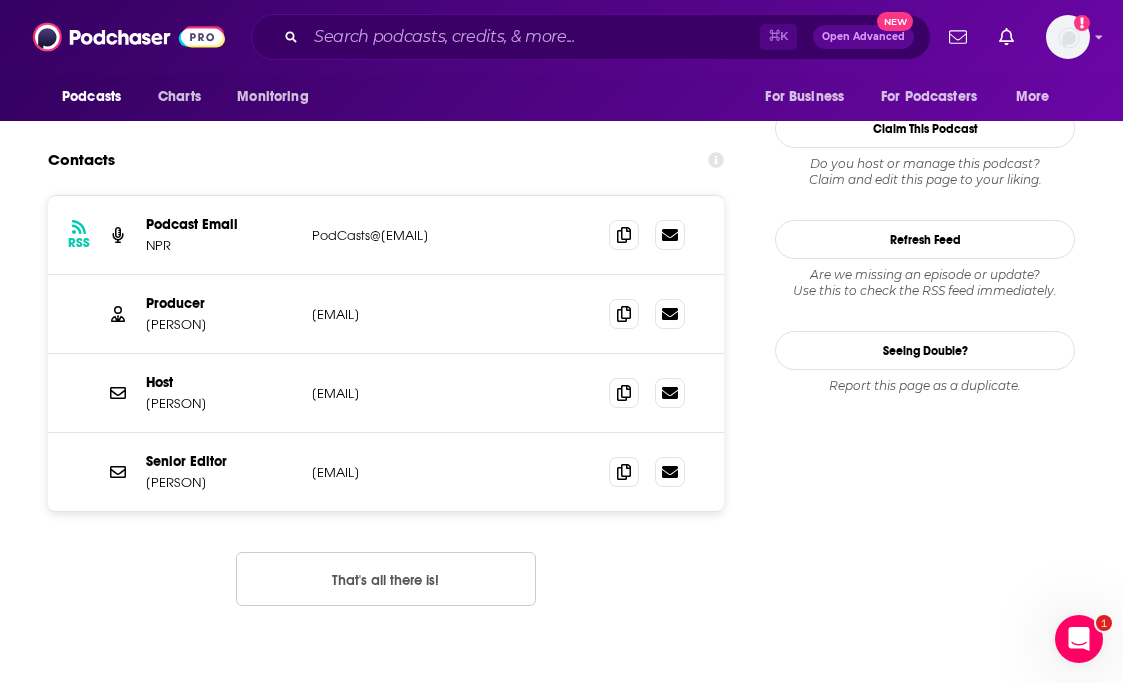 click on "⌘  K Open Advanced New" at bounding box center [591, 37] 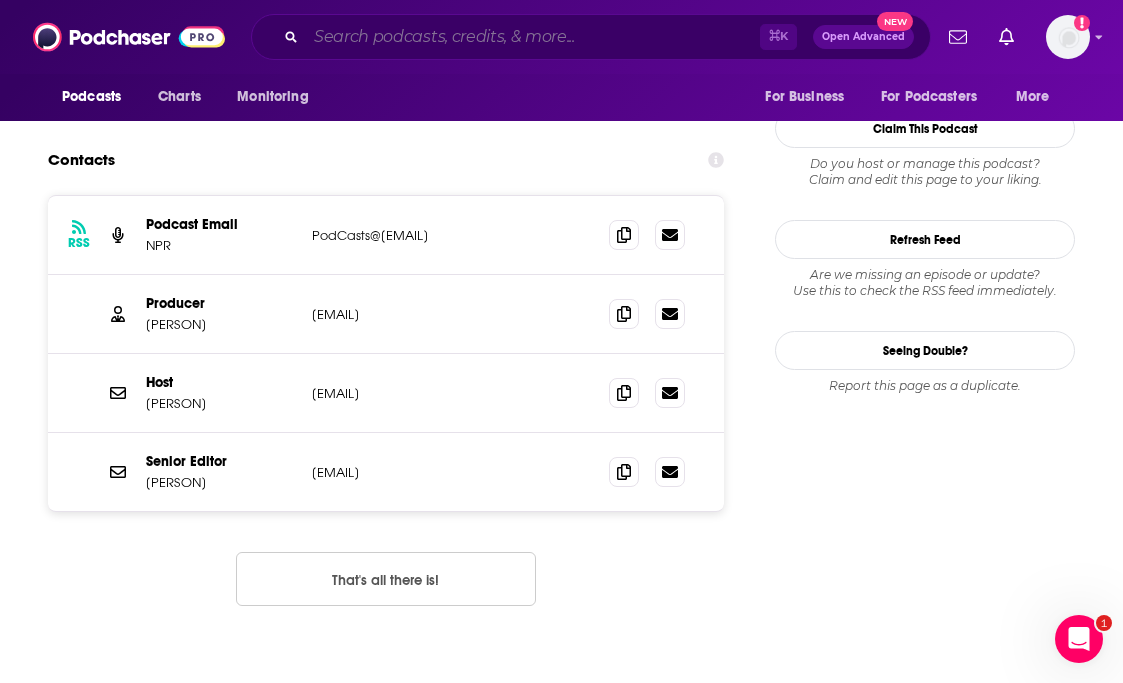 click at bounding box center [533, 37] 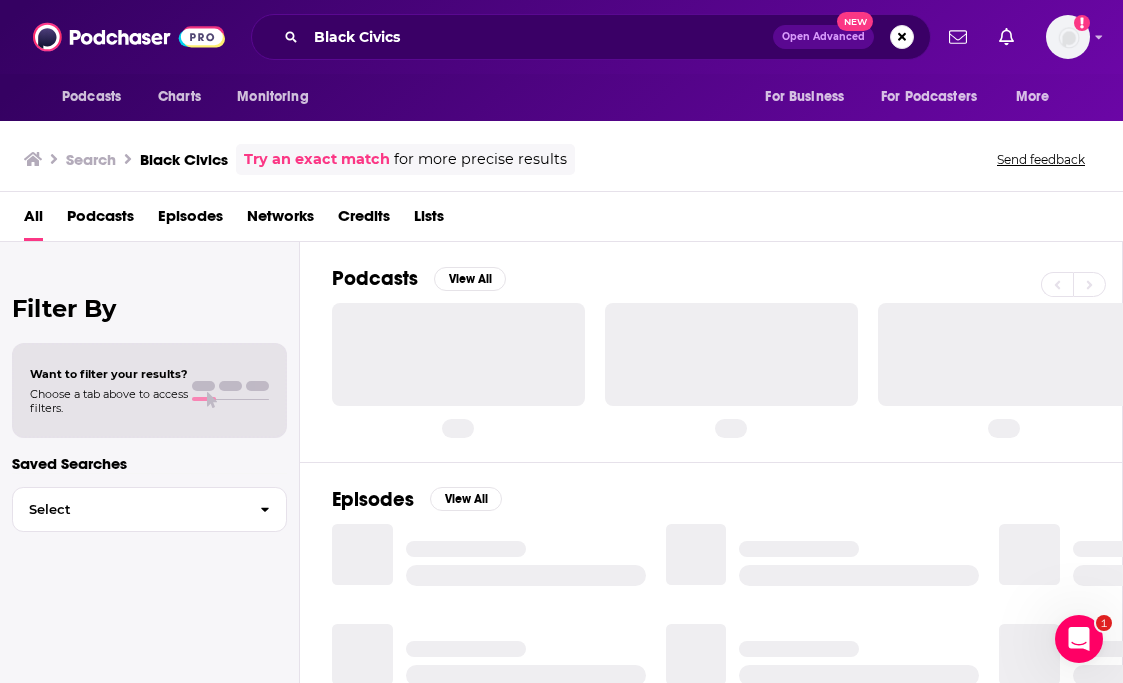 scroll, scrollTop: 0, scrollLeft: 0, axis: both 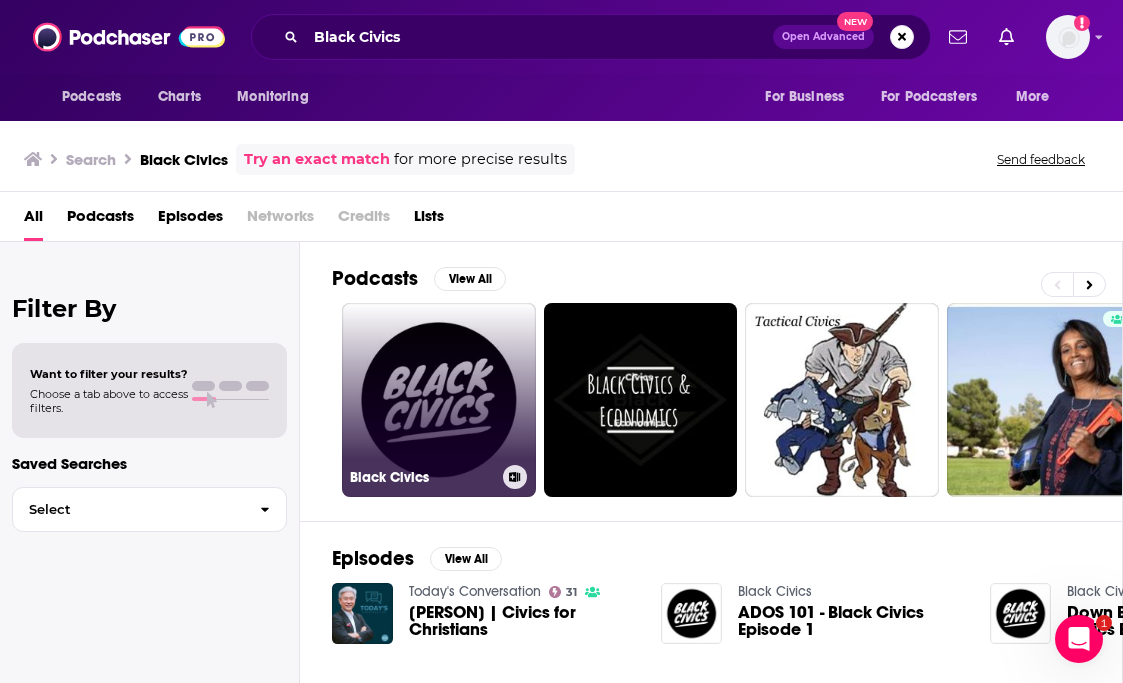 click on "Black Civics" at bounding box center [439, 400] 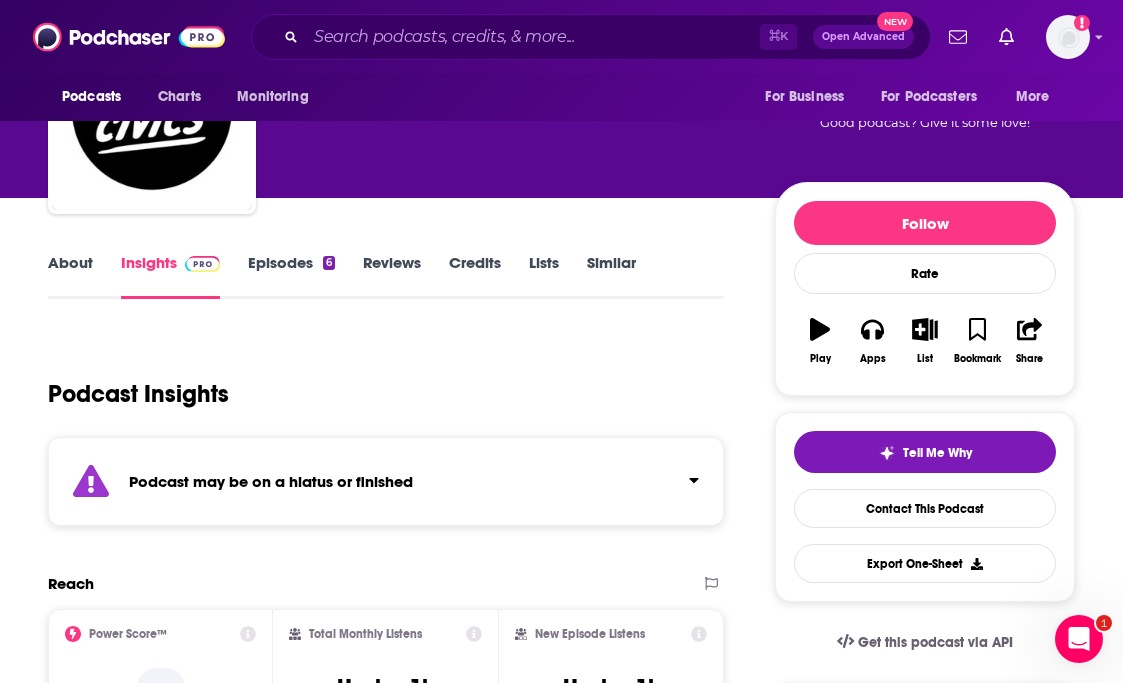 scroll, scrollTop: 0, scrollLeft: 0, axis: both 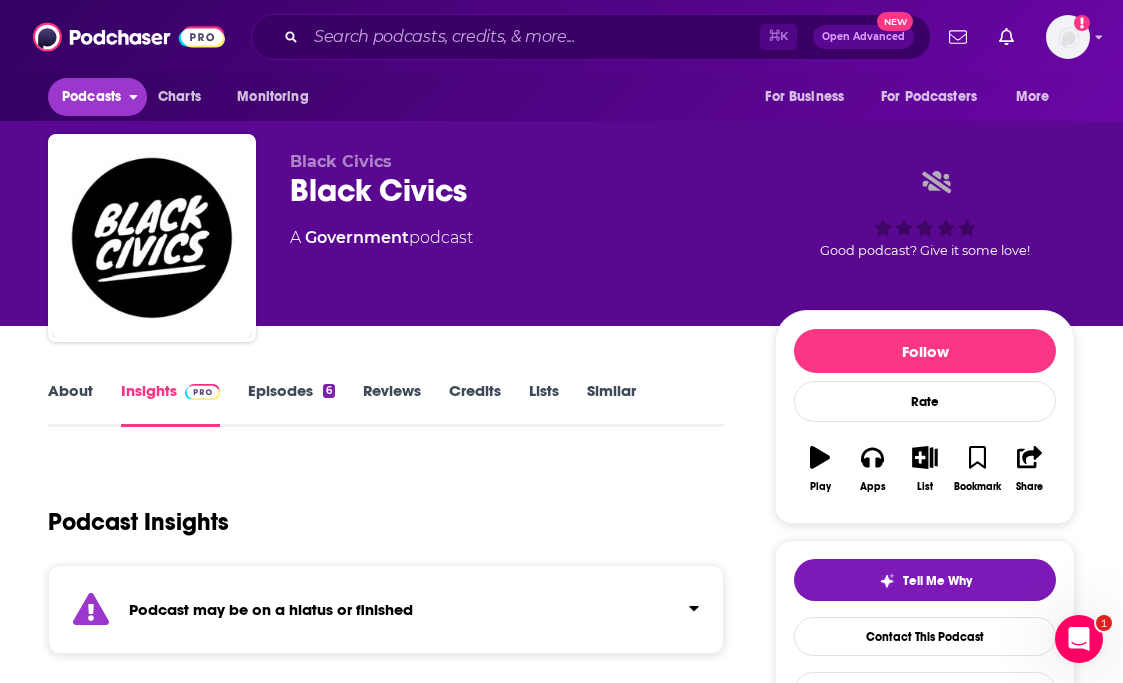 click 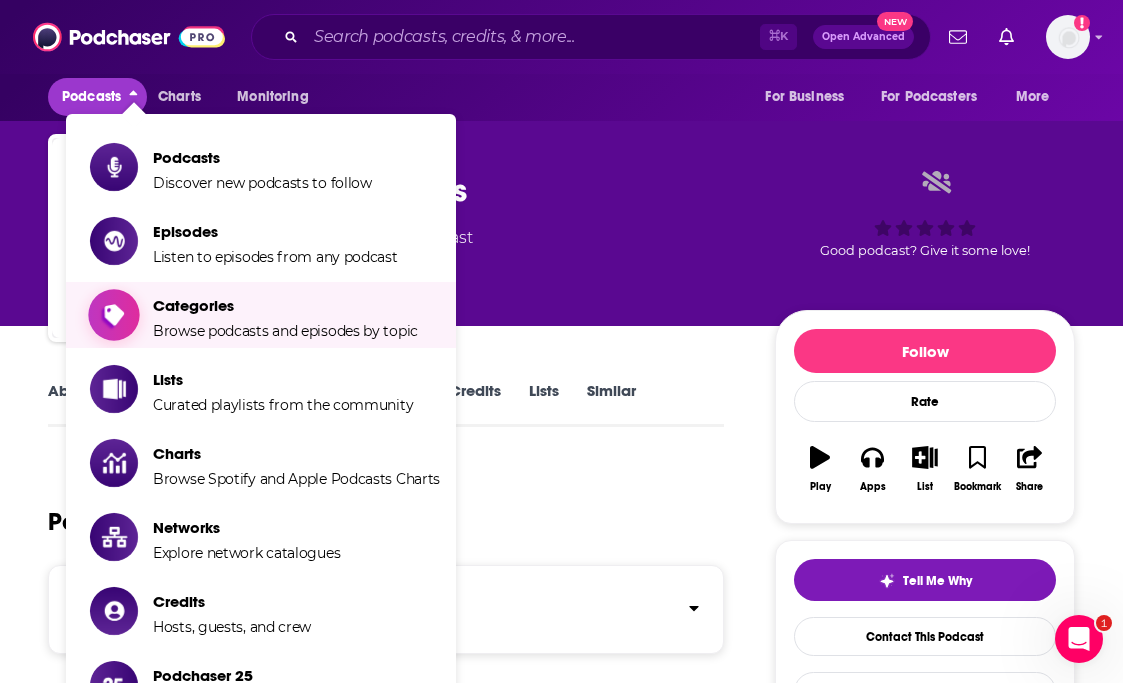click on "Categories" at bounding box center (285, 305) 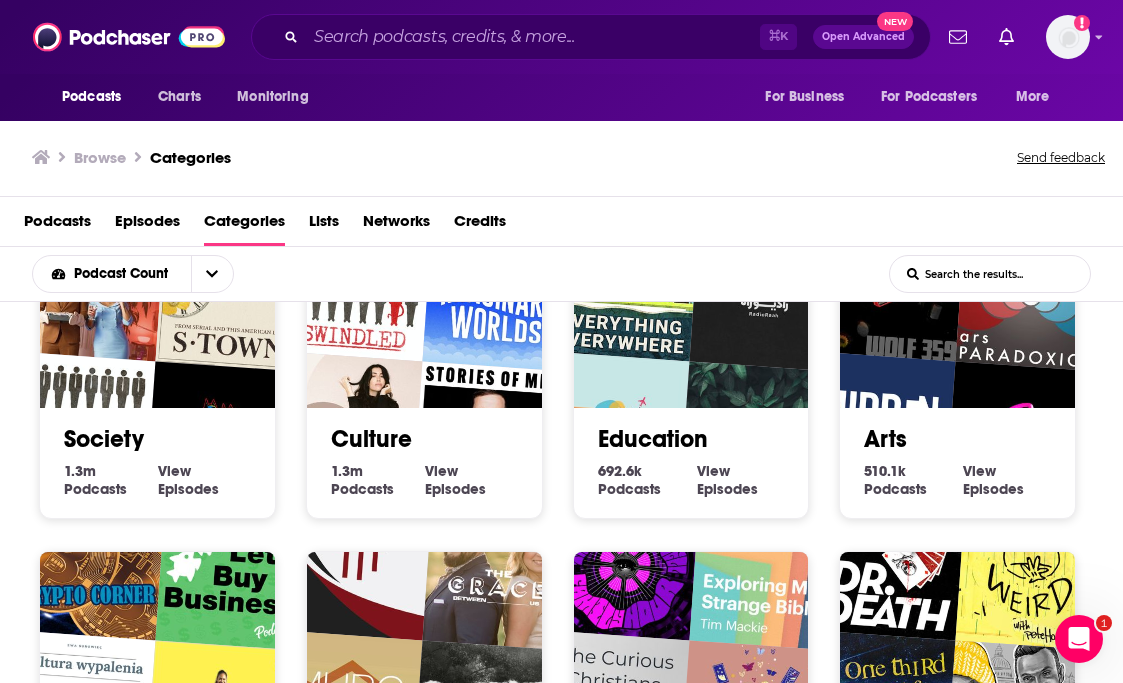 scroll, scrollTop: 60, scrollLeft: 0, axis: vertical 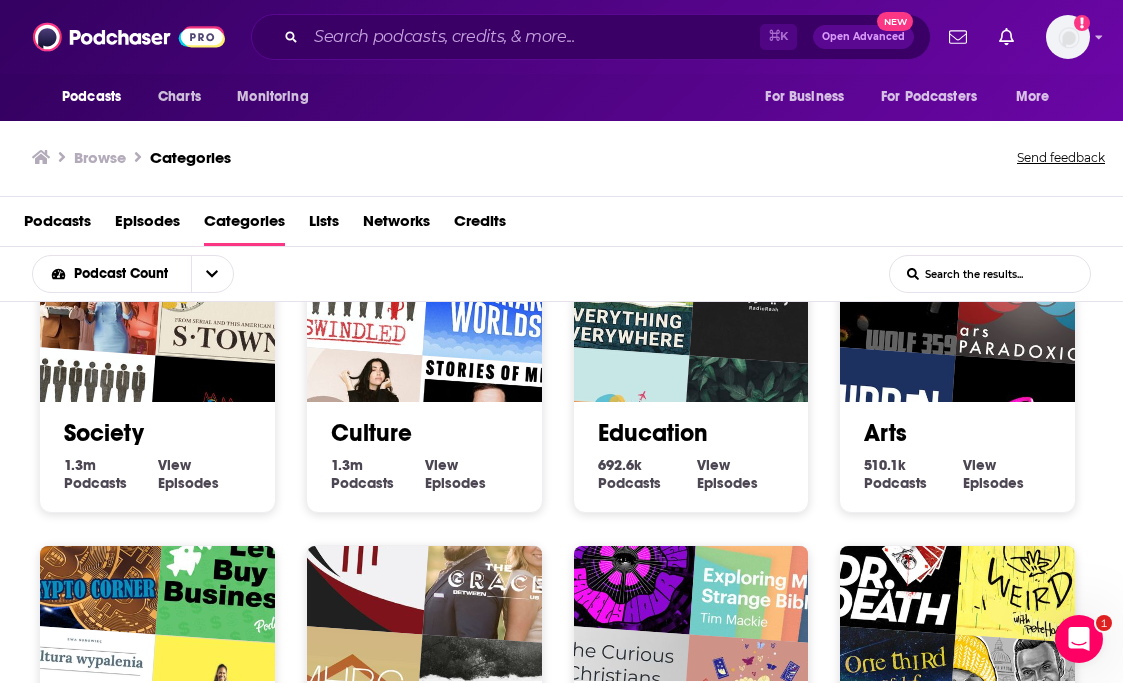 click on "List Search Input" at bounding box center [990, 274] 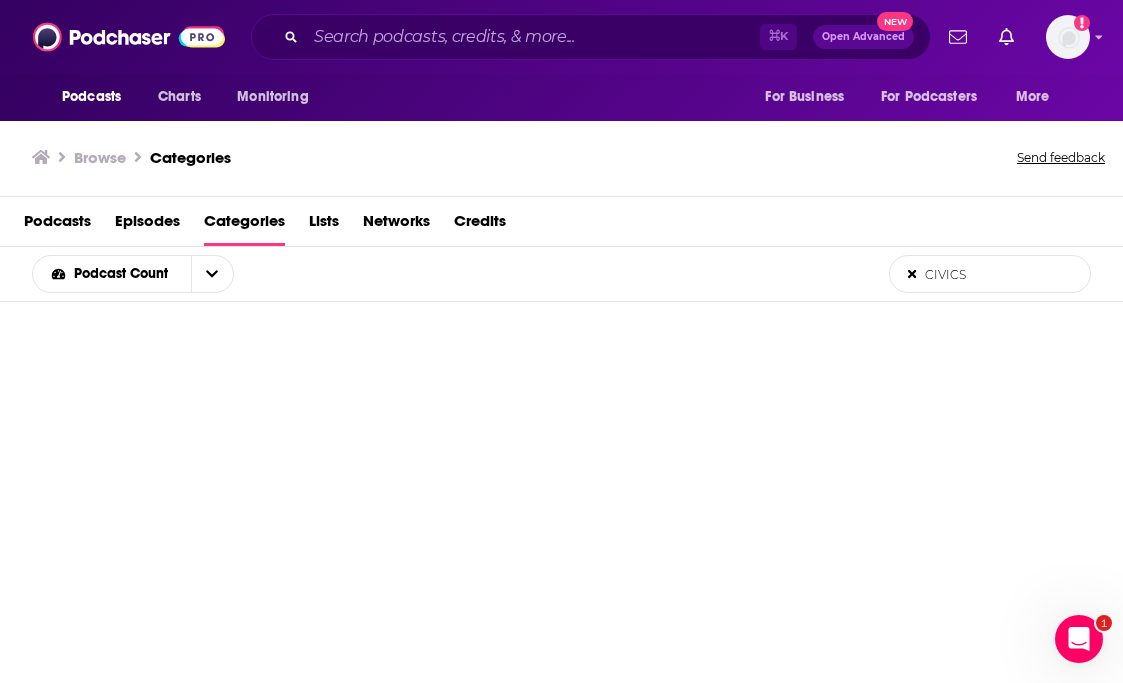 scroll, scrollTop: 164, scrollLeft: 0, axis: vertical 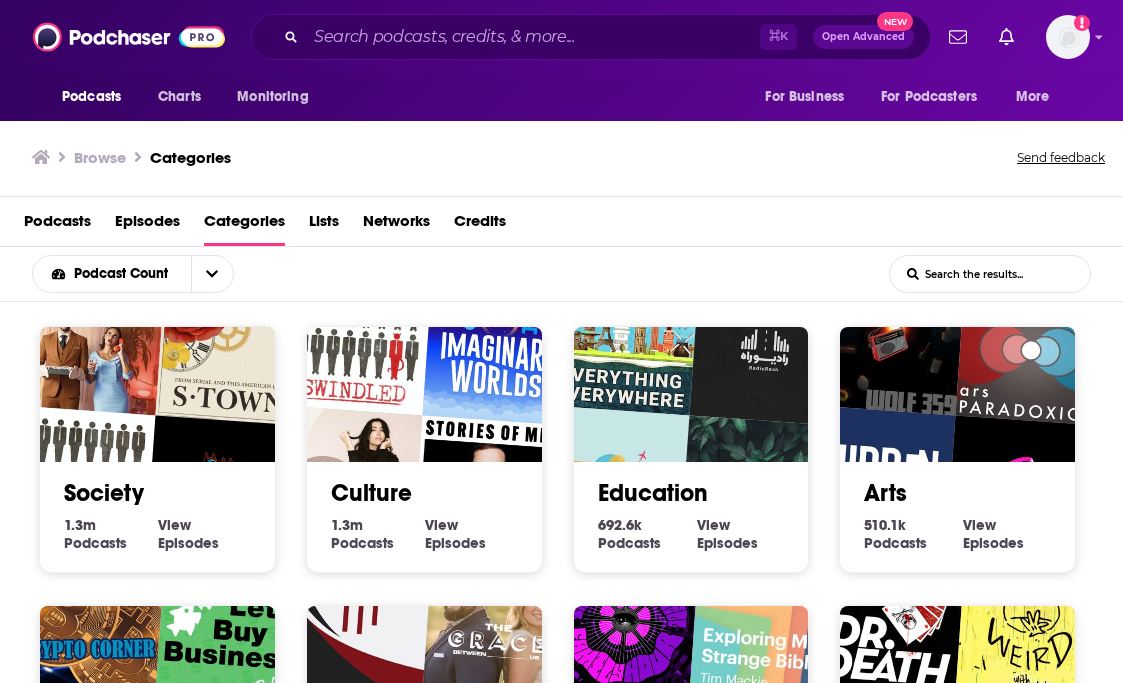 click on "List Search Input" at bounding box center [990, 274] 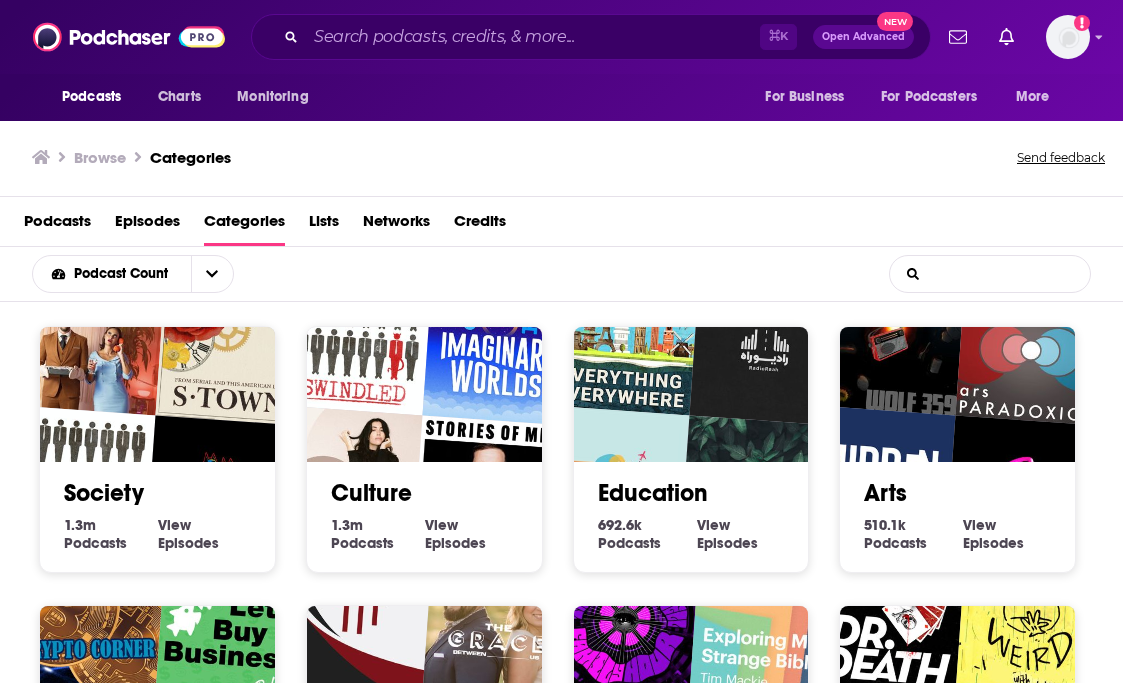 type on "CIVICS" 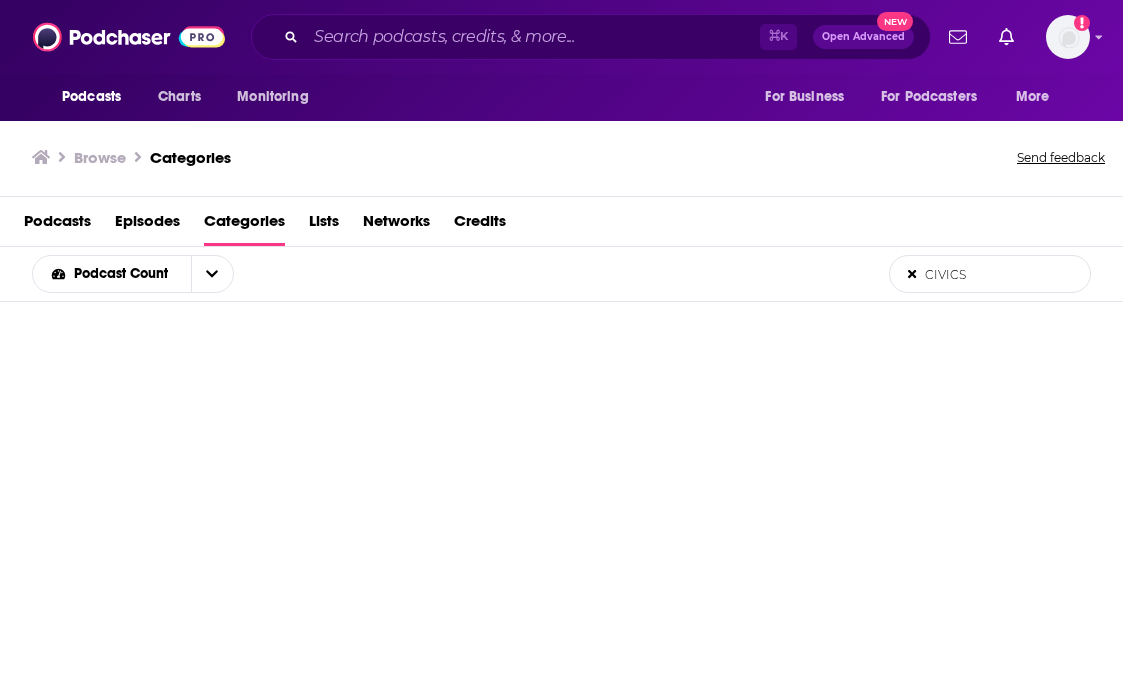 scroll, scrollTop: 599, scrollLeft: 0, axis: vertical 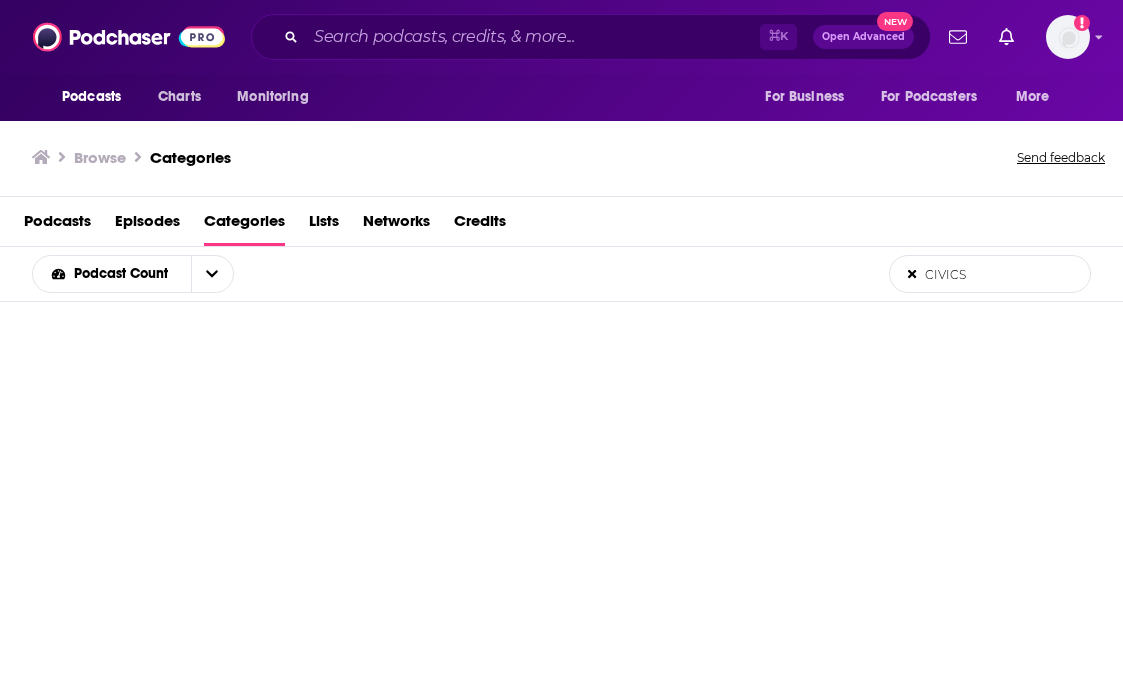 click on "Categories" at bounding box center [244, 225] 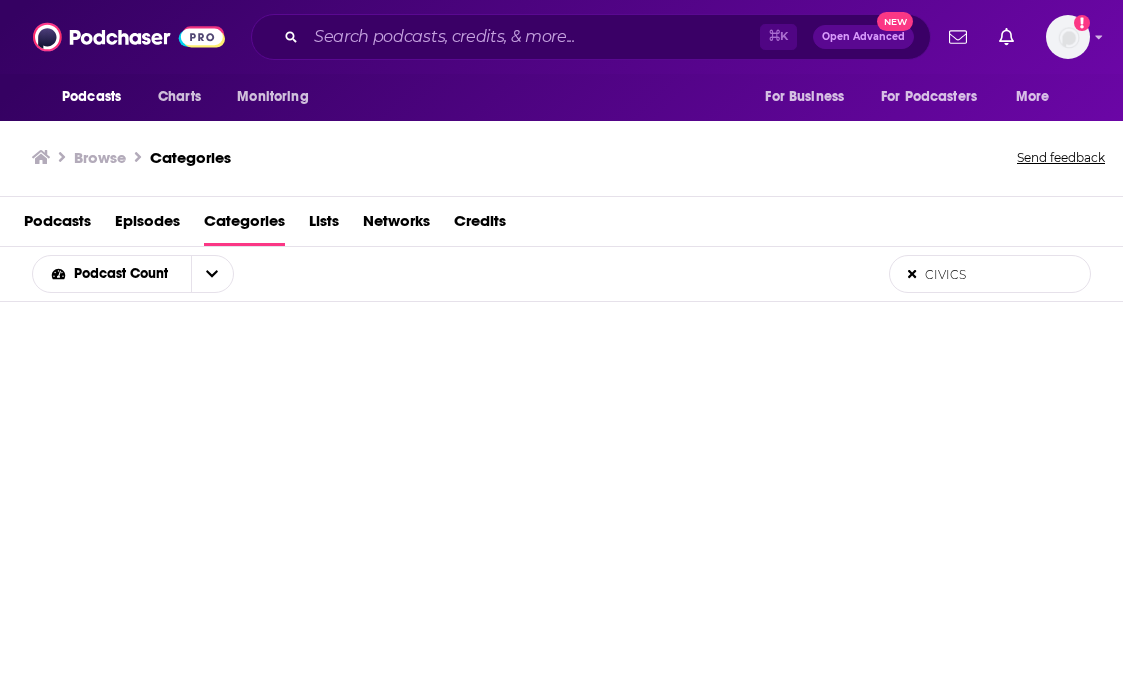 click on "Categories" at bounding box center [244, 225] 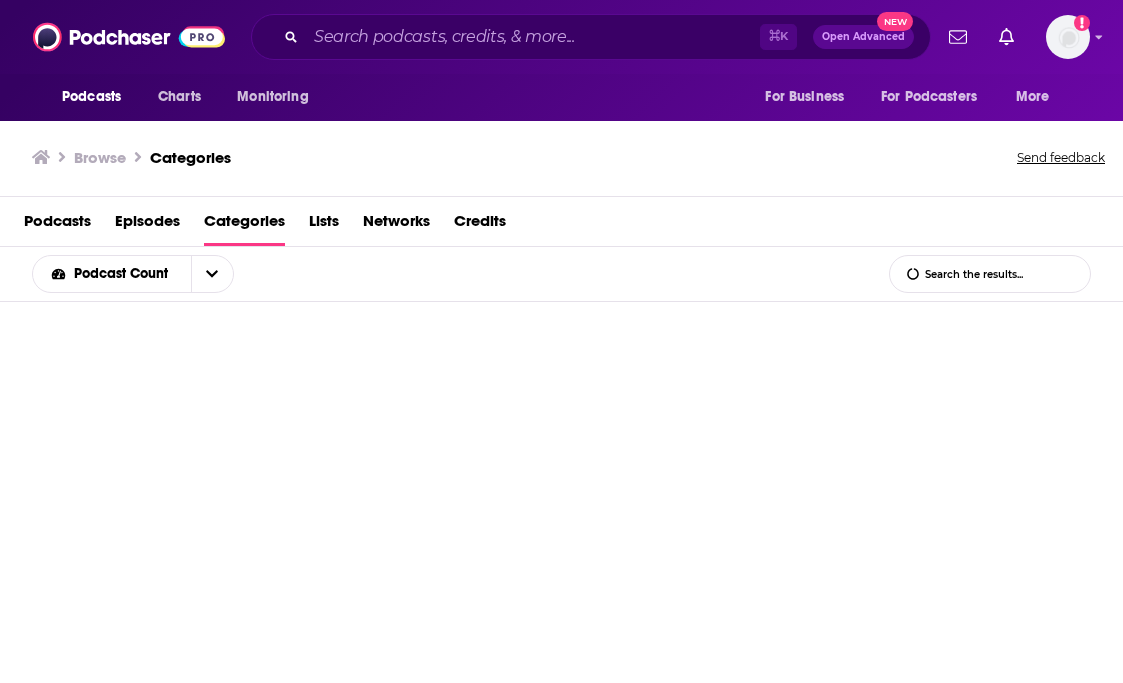 scroll, scrollTop: 0, scrollLeft: 0, axis: both 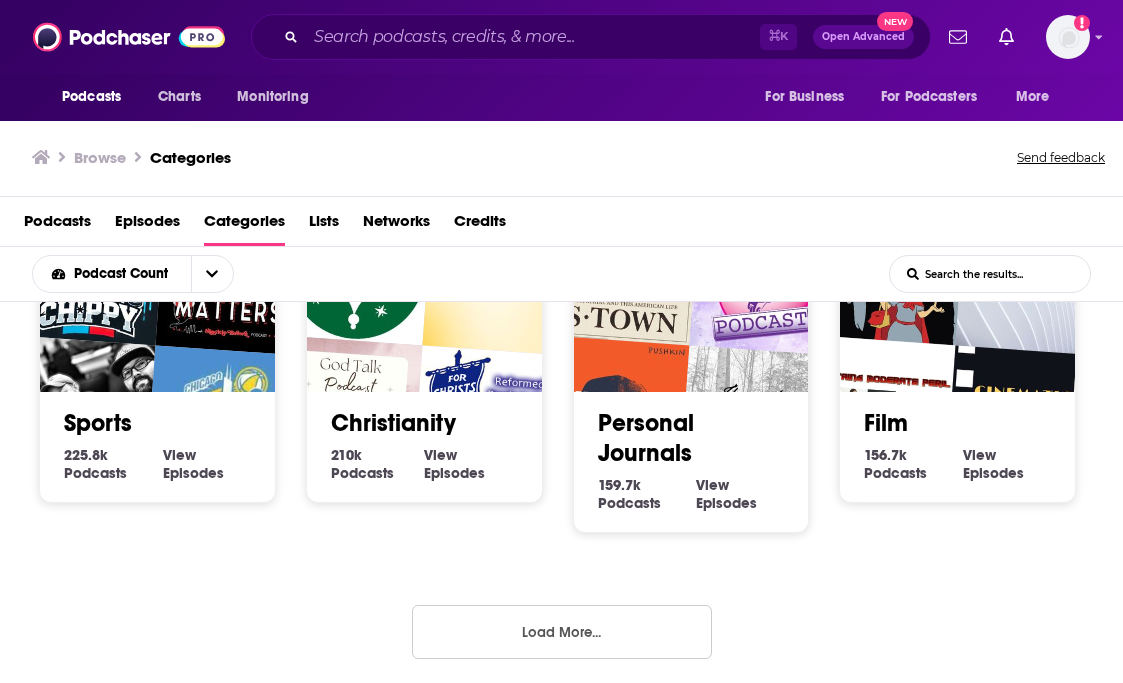 click on "Load More..." at bounding box center (562, 632) 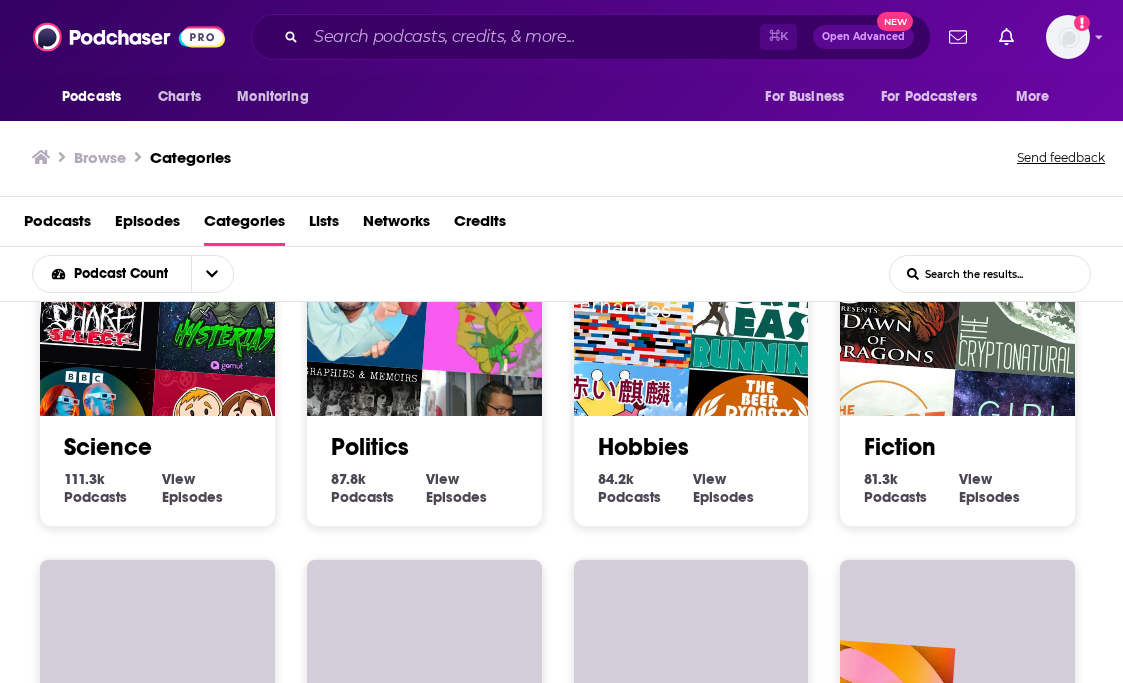 scroll, scrollTop: 1754, scrollLeft: 0, axis: vertical 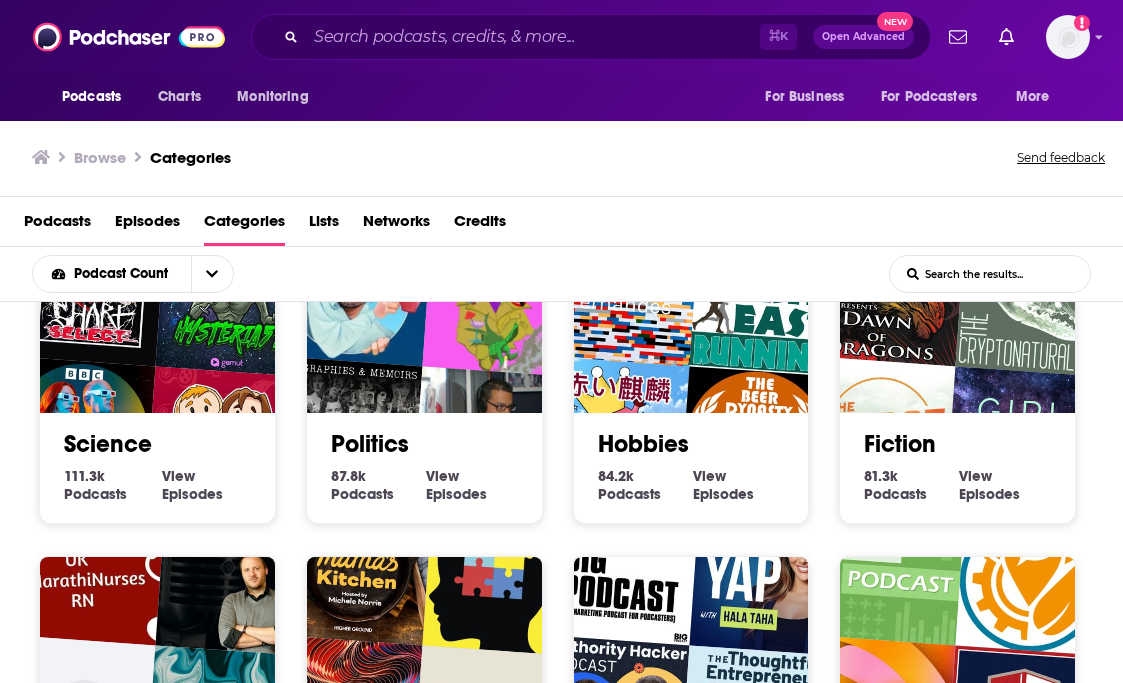 click on "Politics" at bounding box center [424, 444] 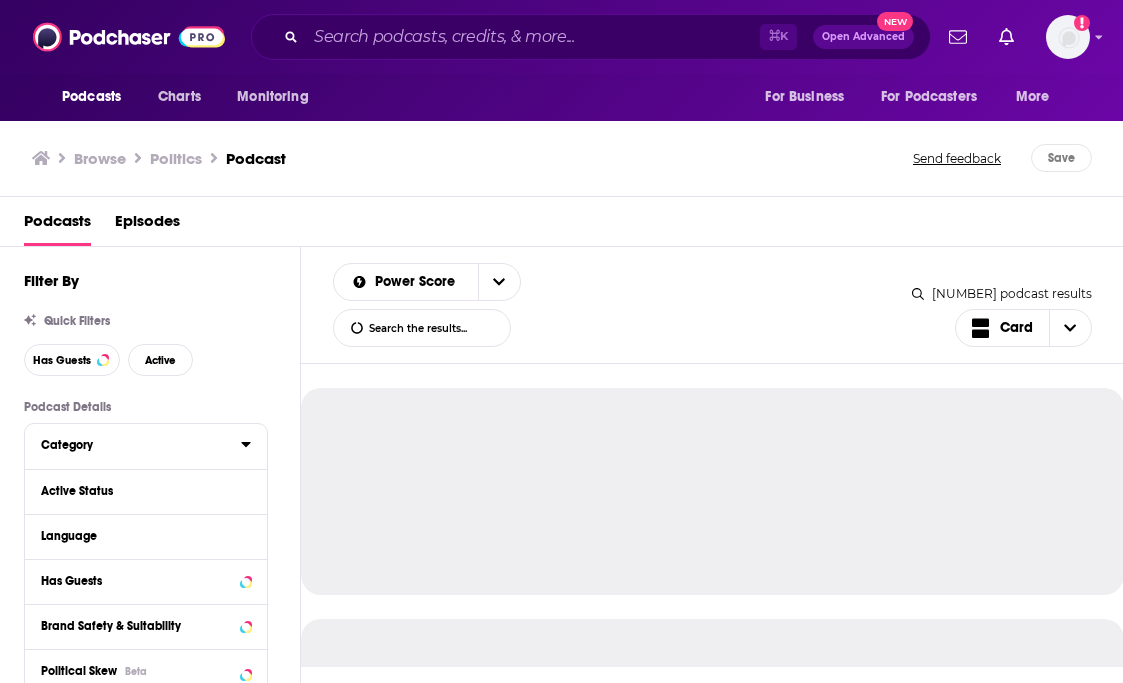 click on "Category" at bounding box center [141, 444] 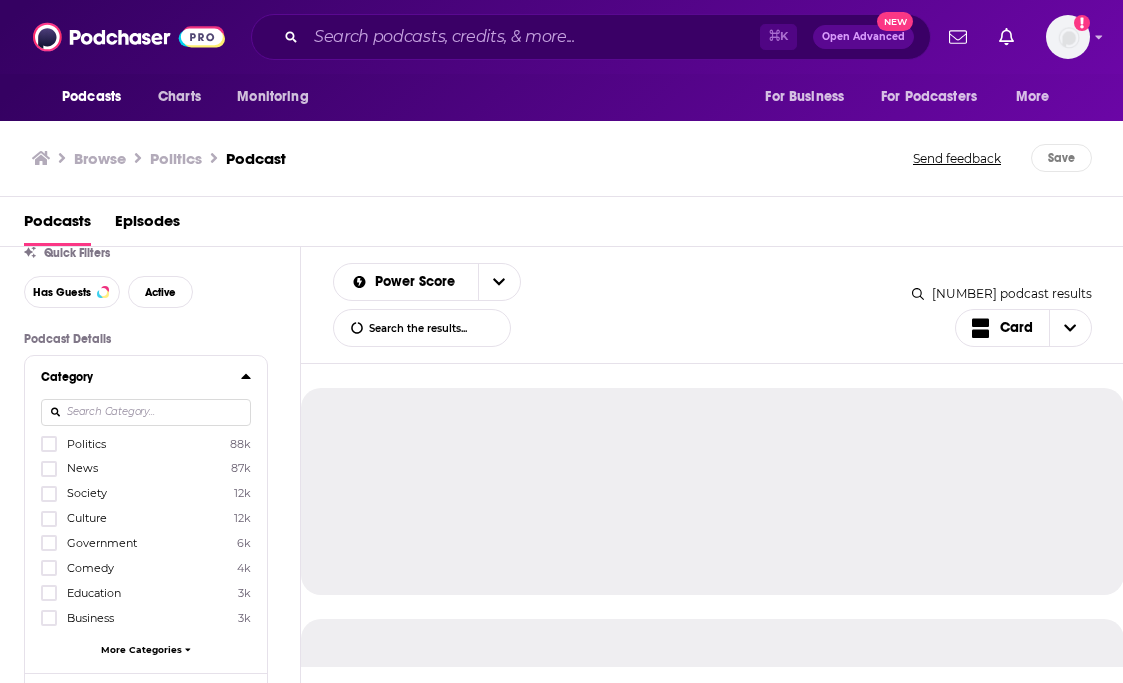 scroll, scrollTop: 72, scrollLeft: 0, axis: vertical 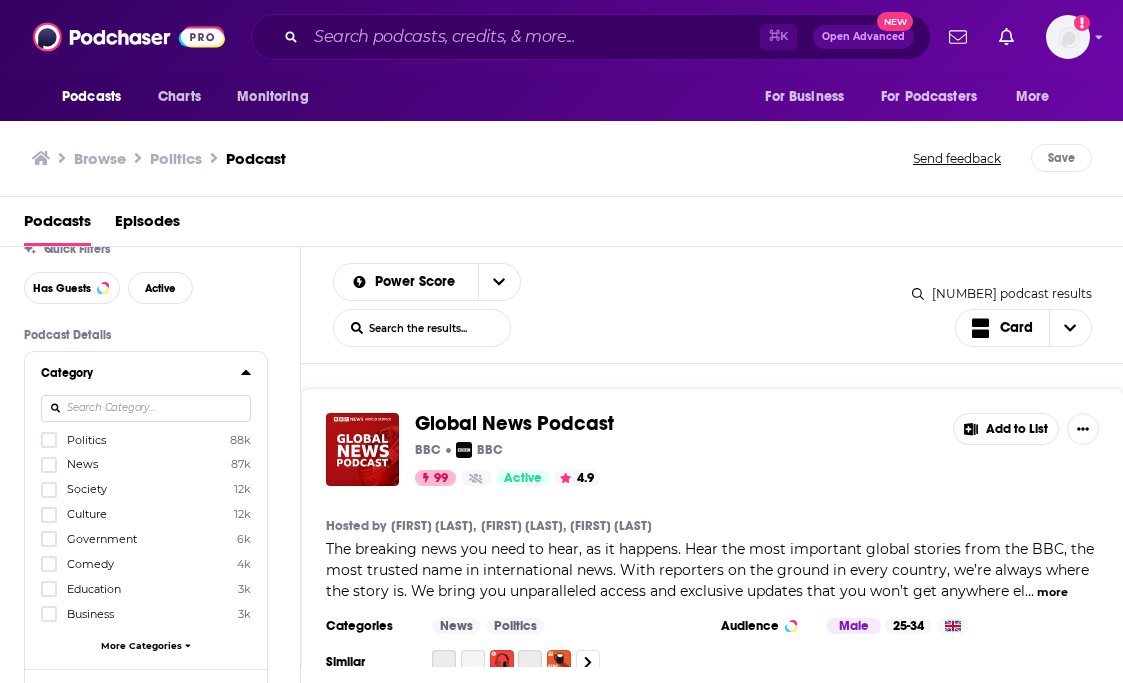 click at bounding box center [146, 408] 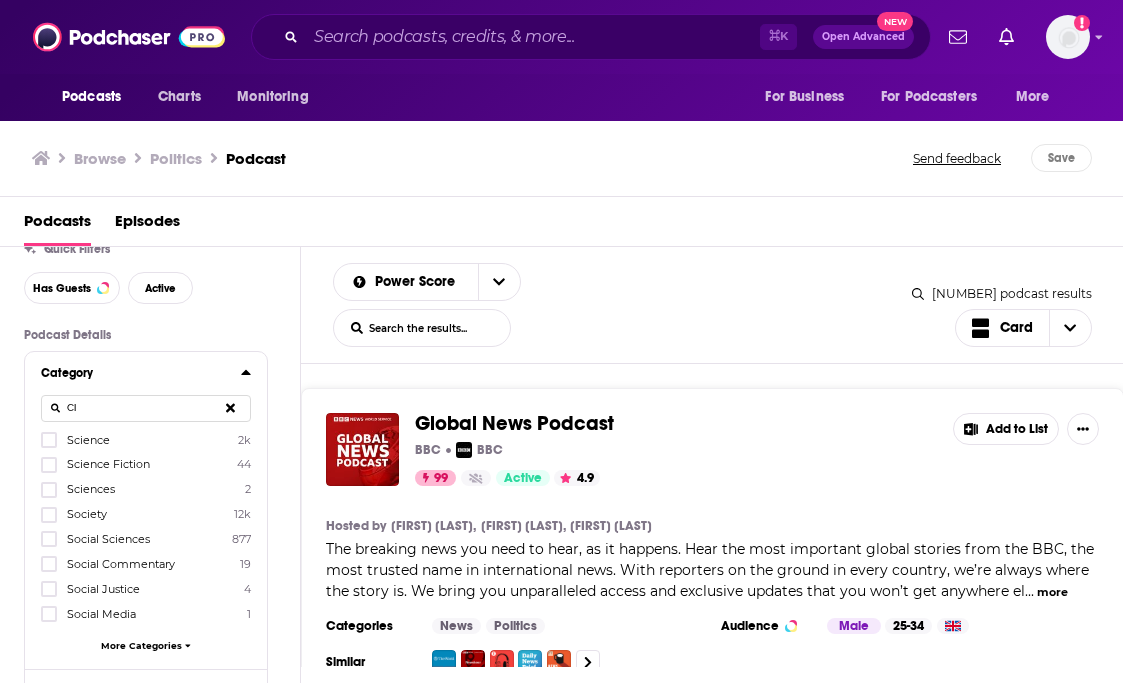 type on "C" 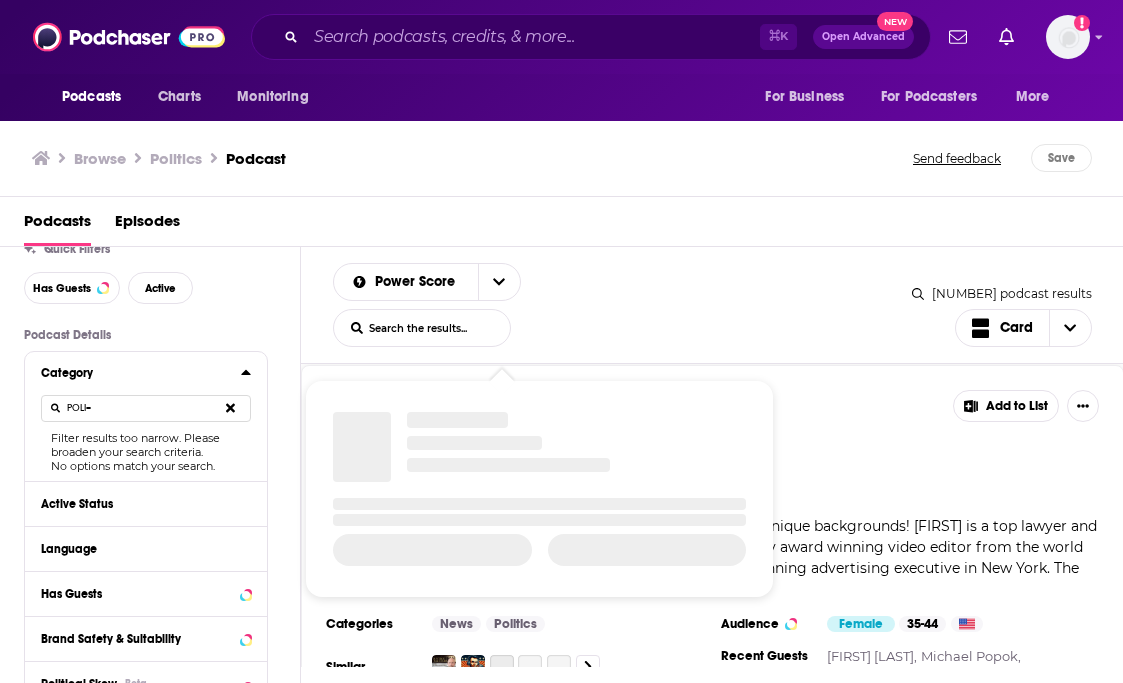 scroll, scrollTop: 4970, scrollLeft: 0, axis: vertical 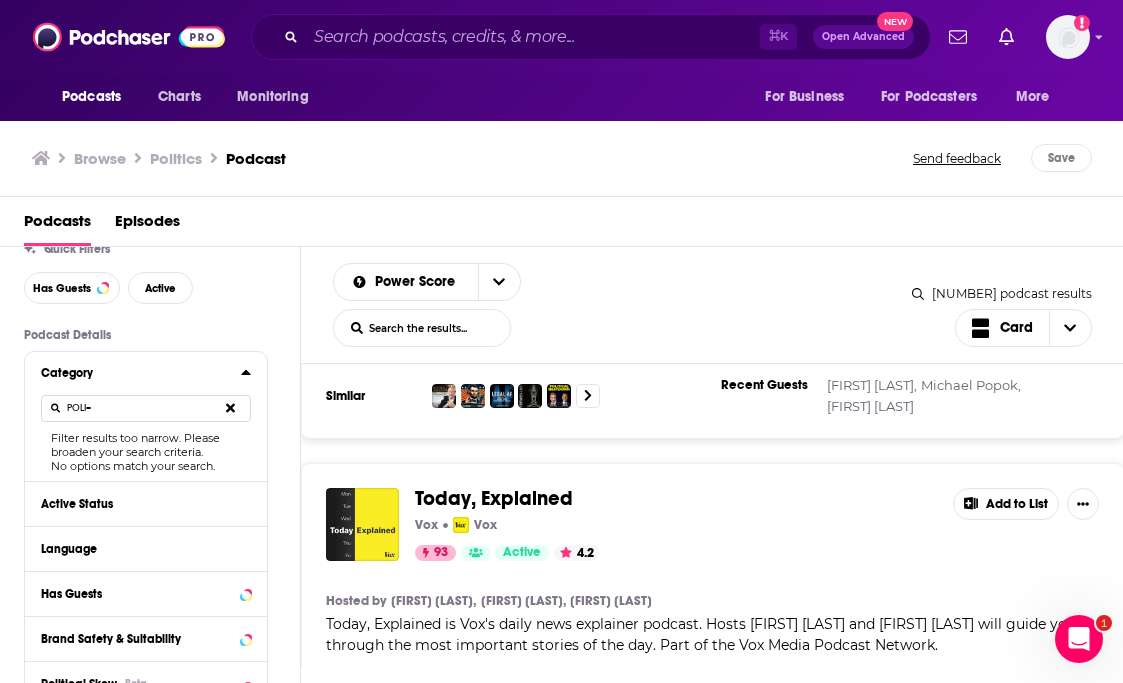 type on "POLI=" 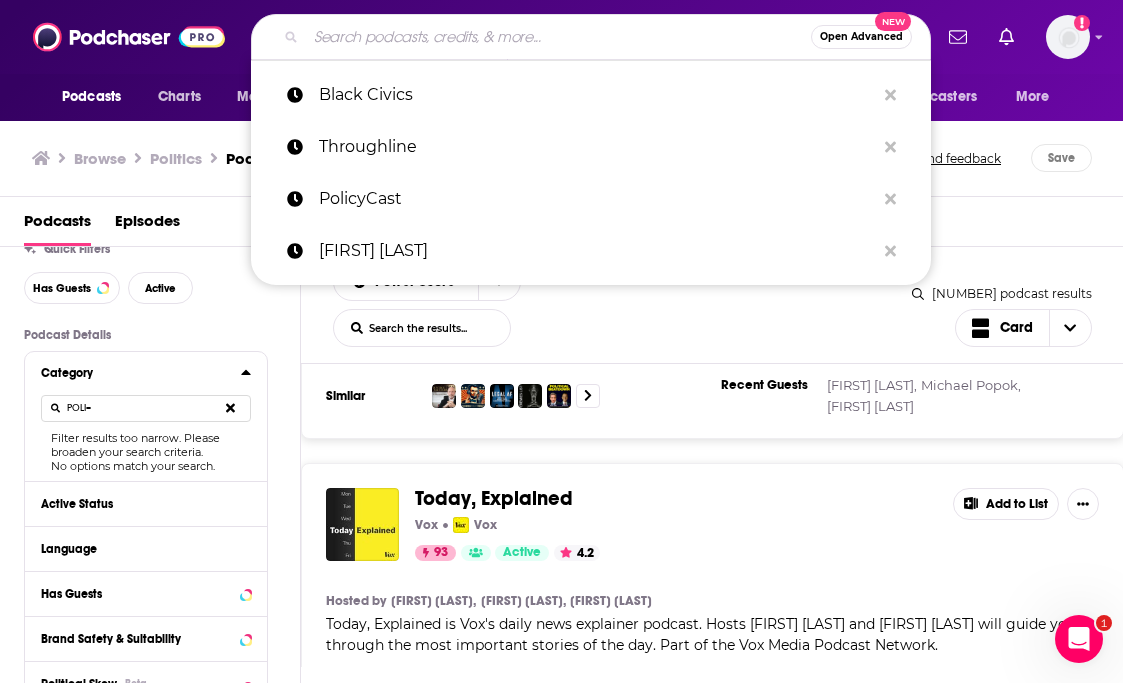 click at bounding box center [558, 37] 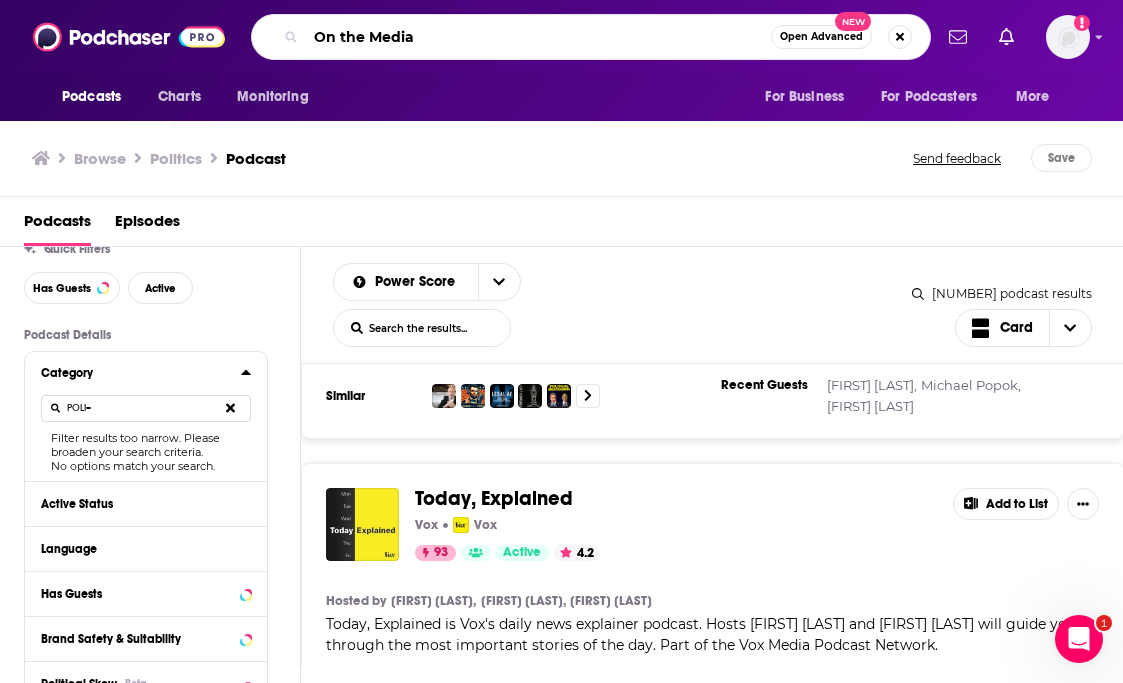 type on "On the Media" 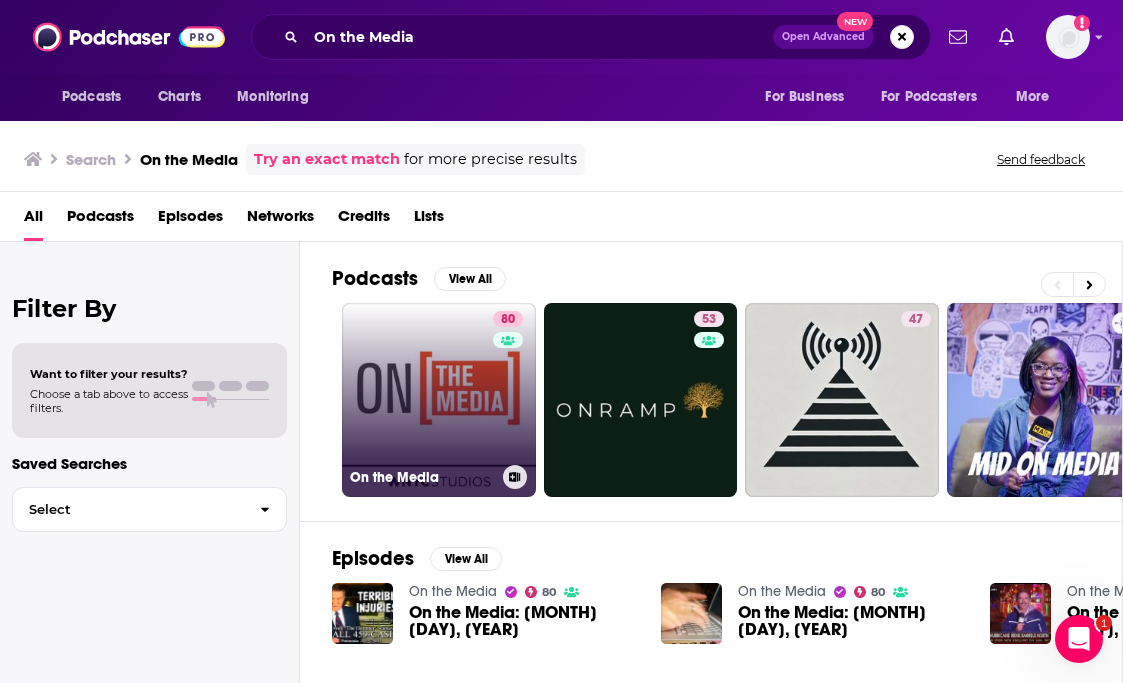 click on "80 On the Media" at bounding box center [439, 400] 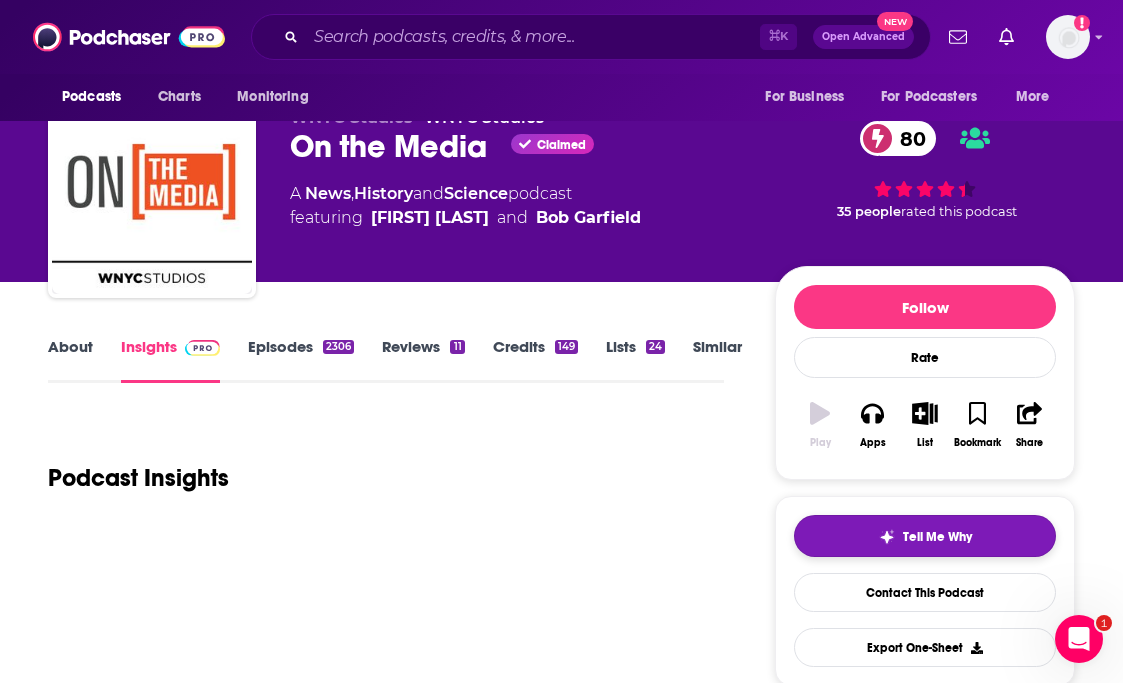 scroll, scrollTop: 50, scrollLeft: 0, axis: vertical 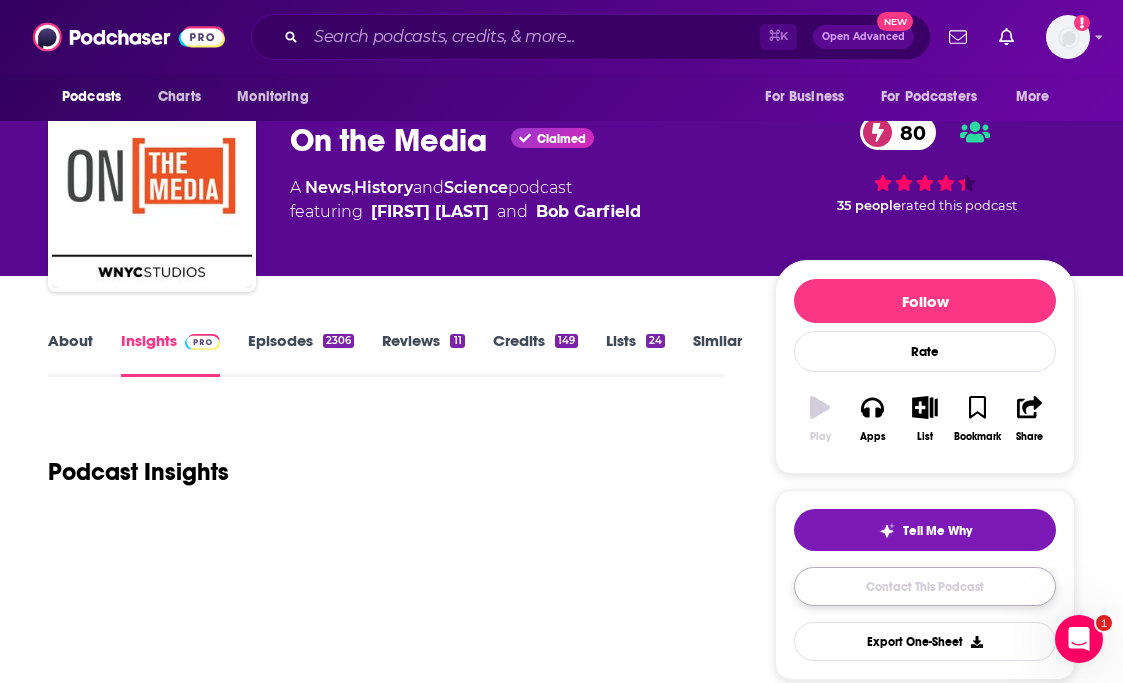 click on "Contact This Podcast" at bounding box center [925, 586] 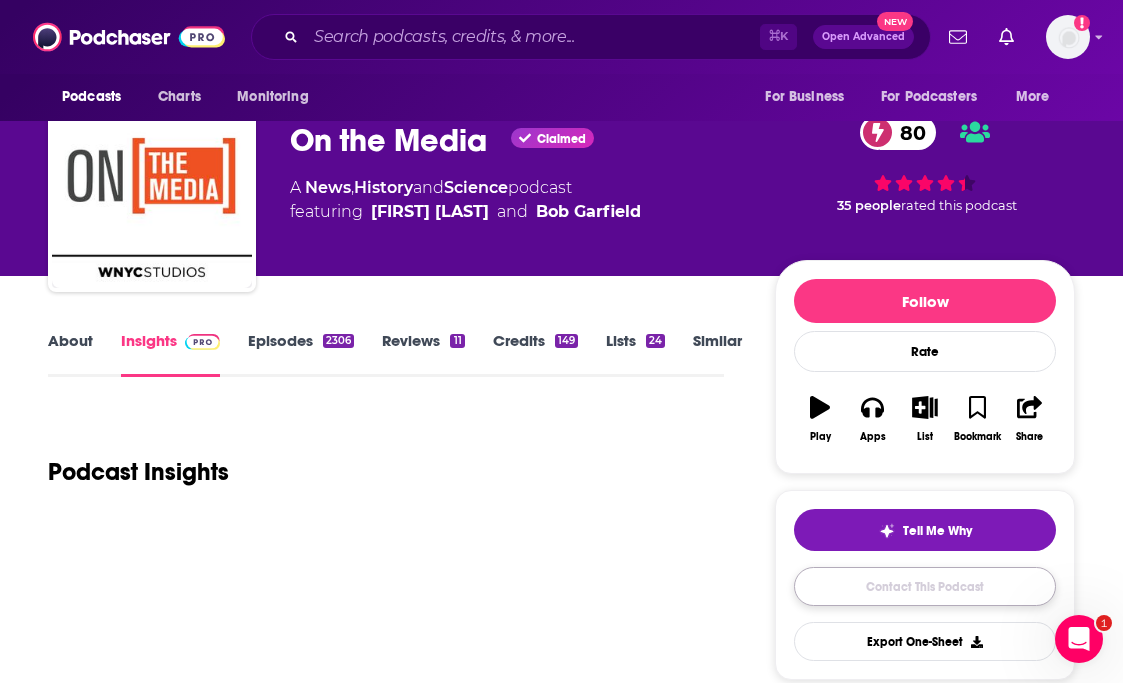 click on "Contact This Podcast" at bounding box center [925, 586] 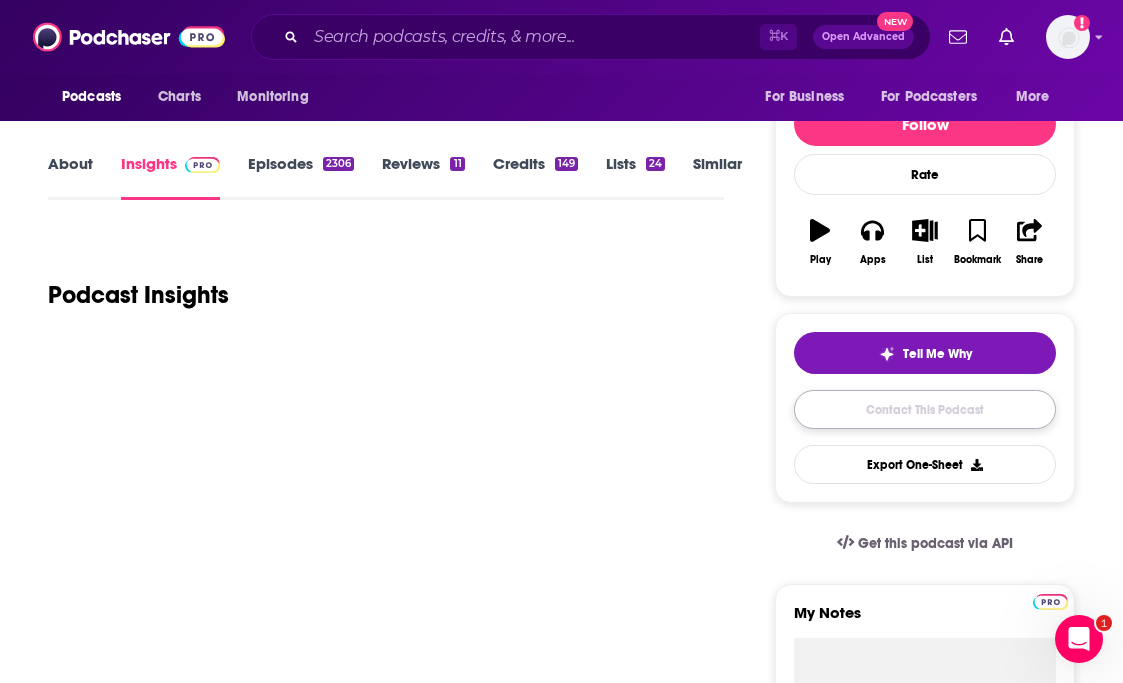 scroll, scrollTop: 277, scrollLeft: 0, axis: vertical 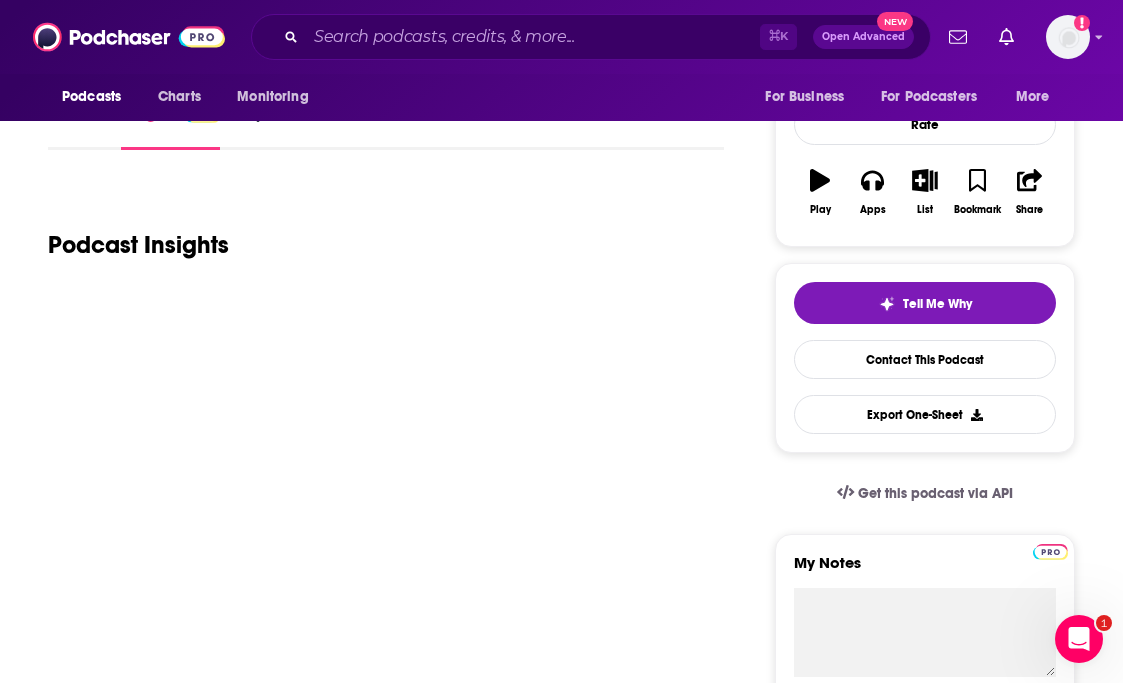 click on "About Insights Episodes 2306 Reviews 11 Credits 149 Lists 24 Similar Podcast Insights" at bounding box center [395, 2381] 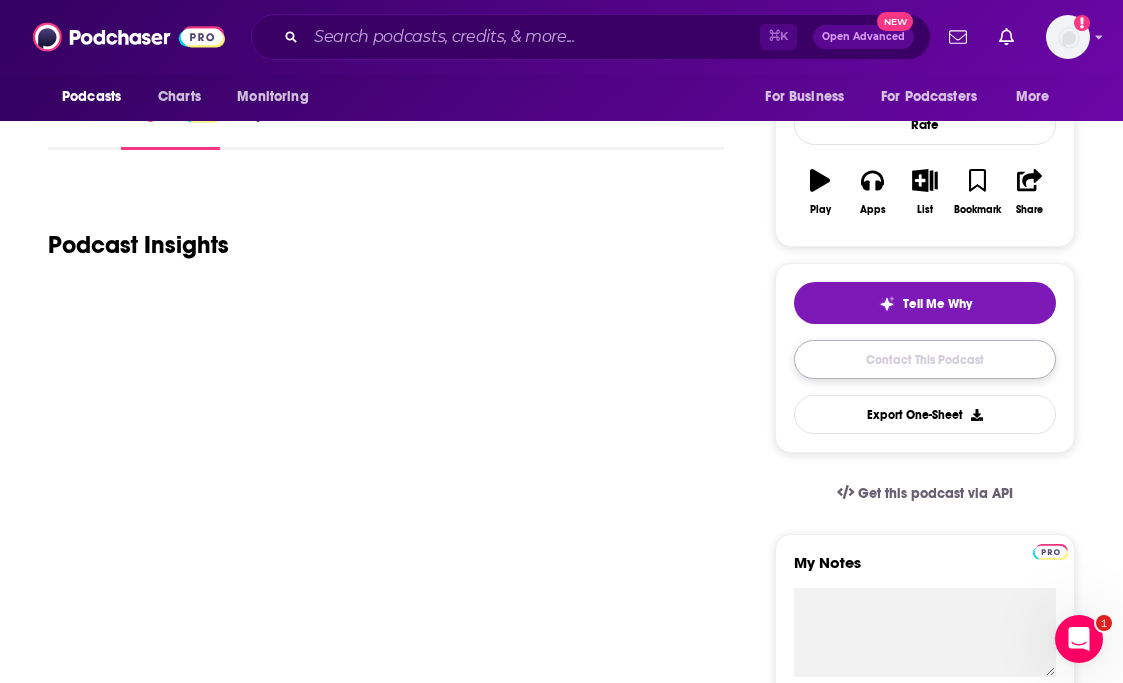 click on "Contact This Podcast" at bounding box center [925, 359] 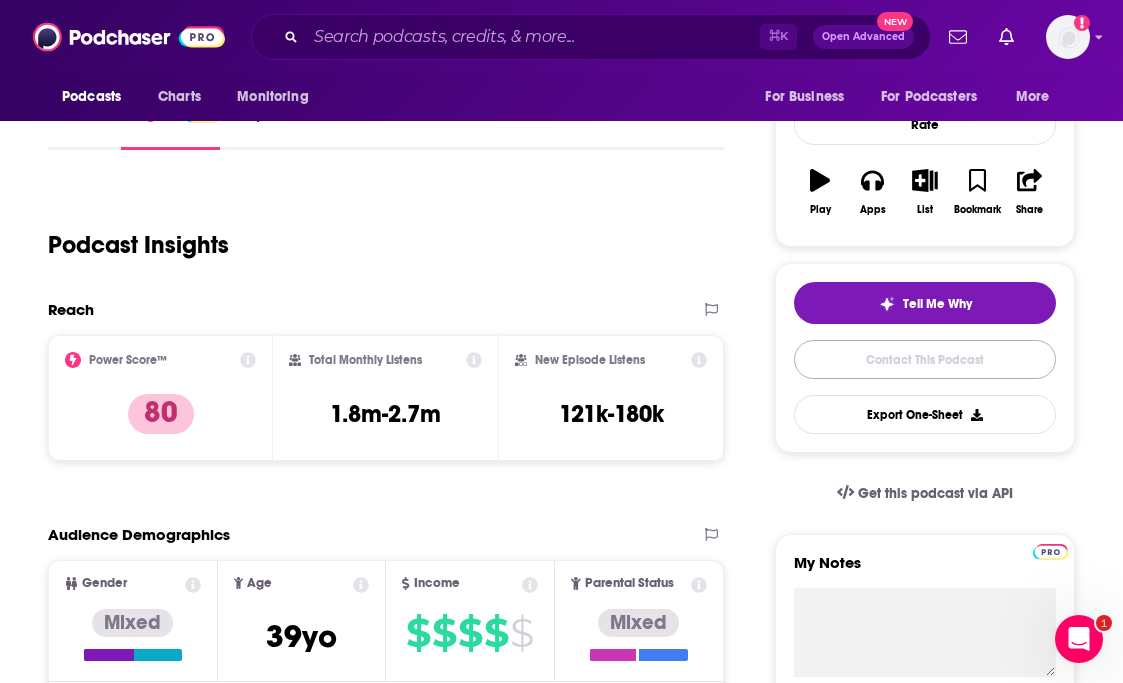 scroll, scrollTop: 2020, scrollLeft: 0, axis: vertical 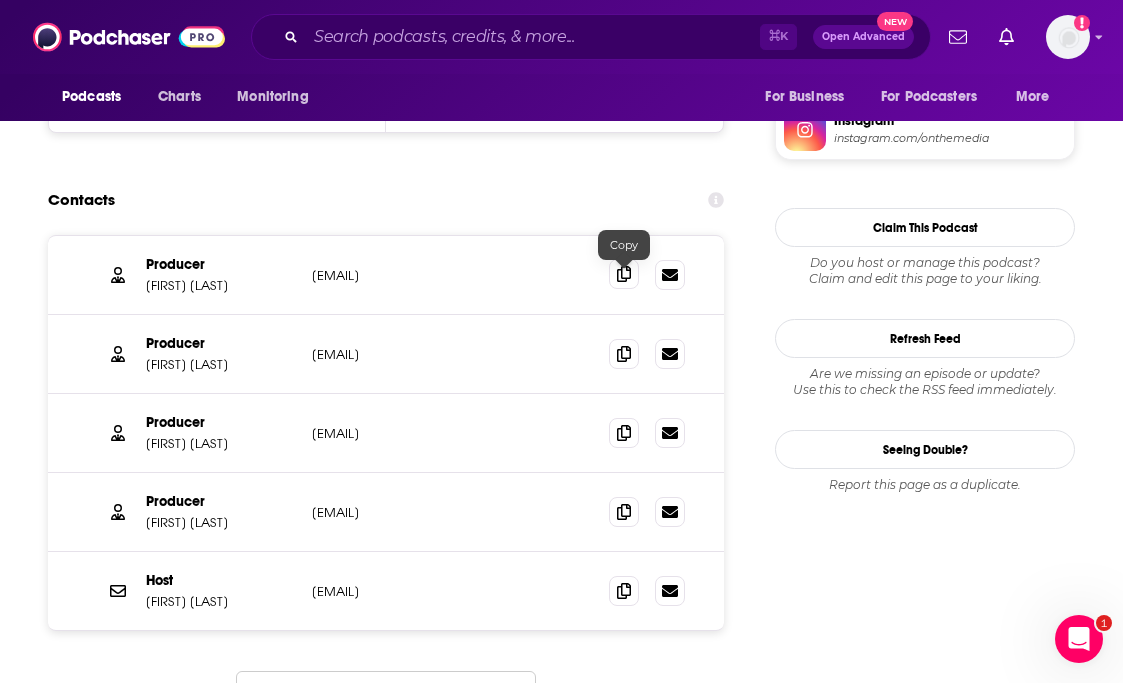 click 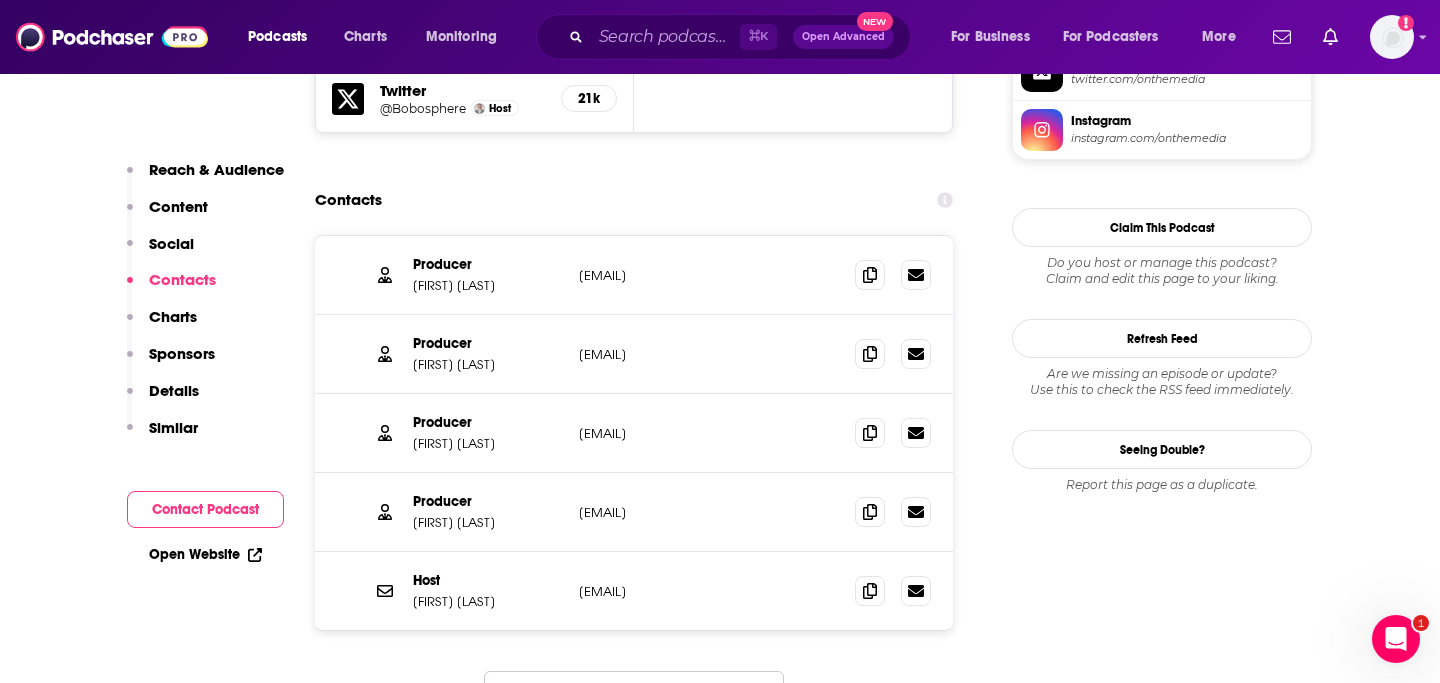 drag, startPoint x: 453, startPoint y: 291, endPoint x: 575, endPoint y: 290, distance: 122.0041 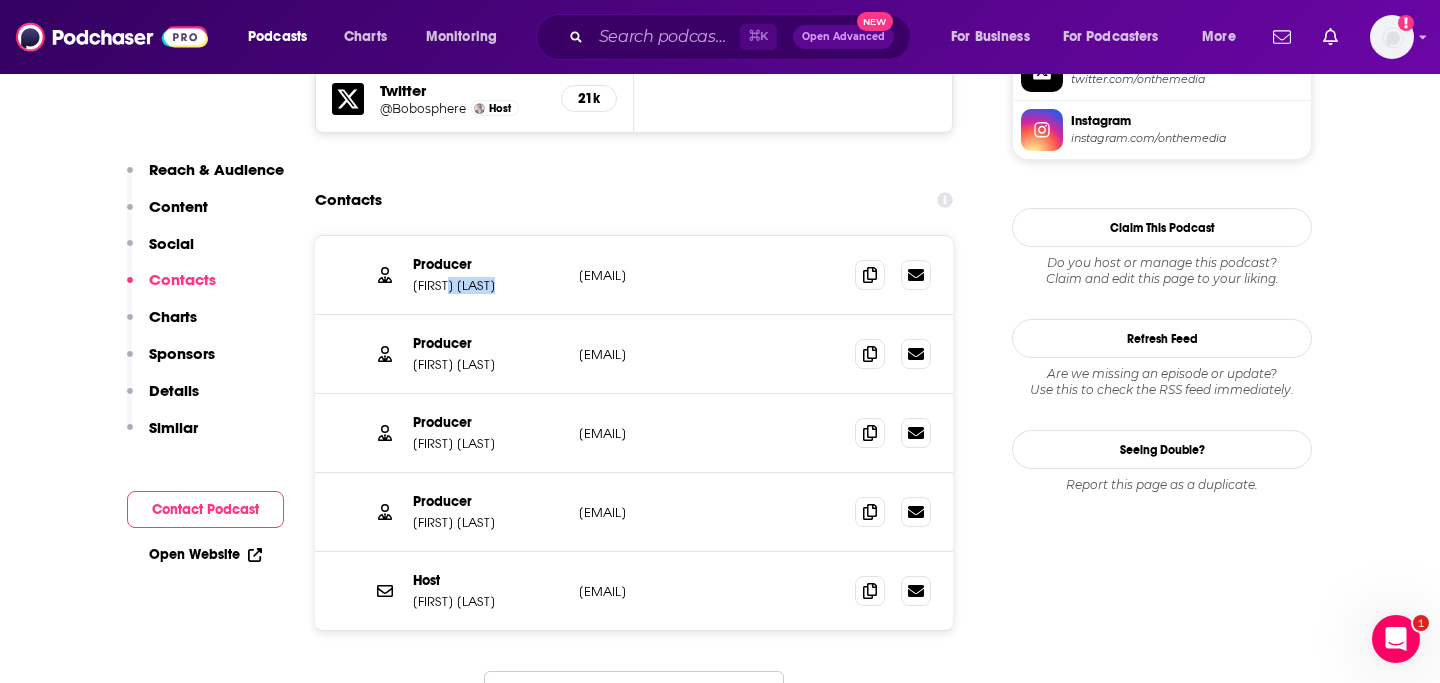 drag, startPoint x: 454, startPoint y: 293, endPoint x: 515, endPoint y: 299, distance: 61.294373 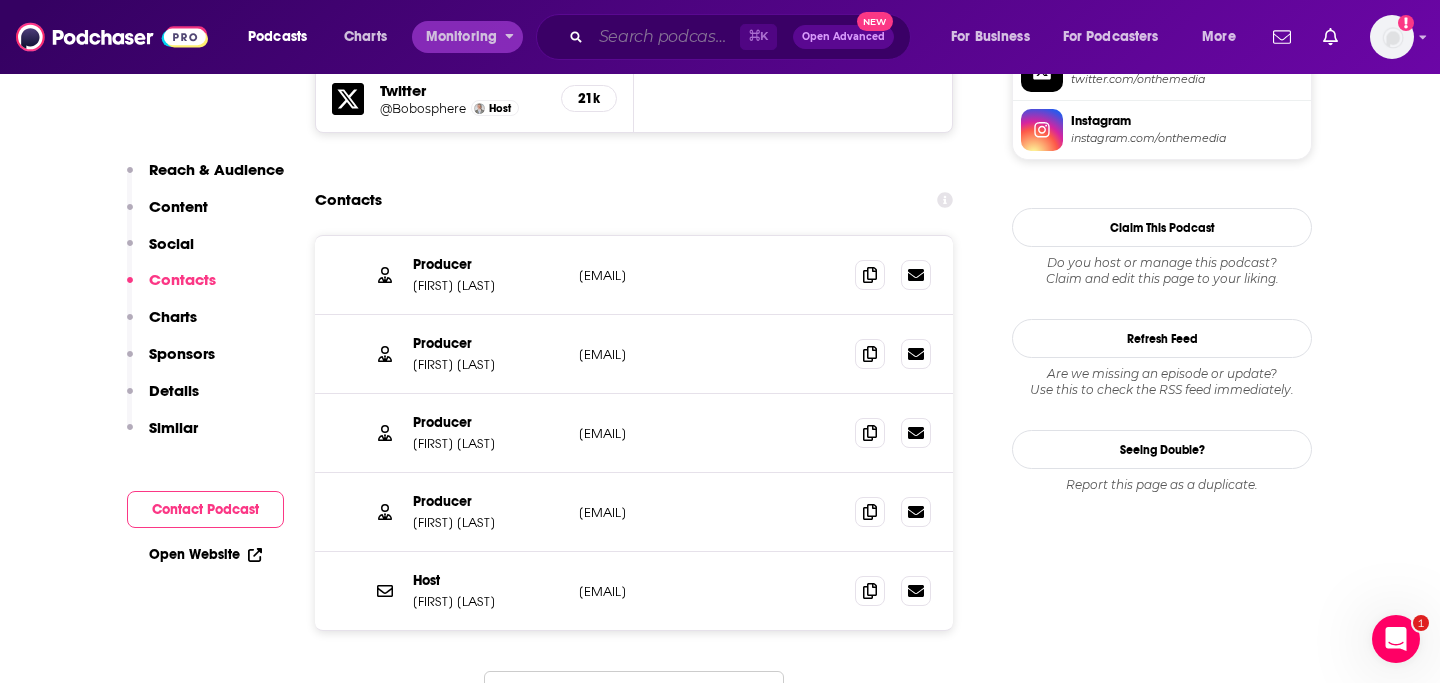 click at bounding box center (665, 37) 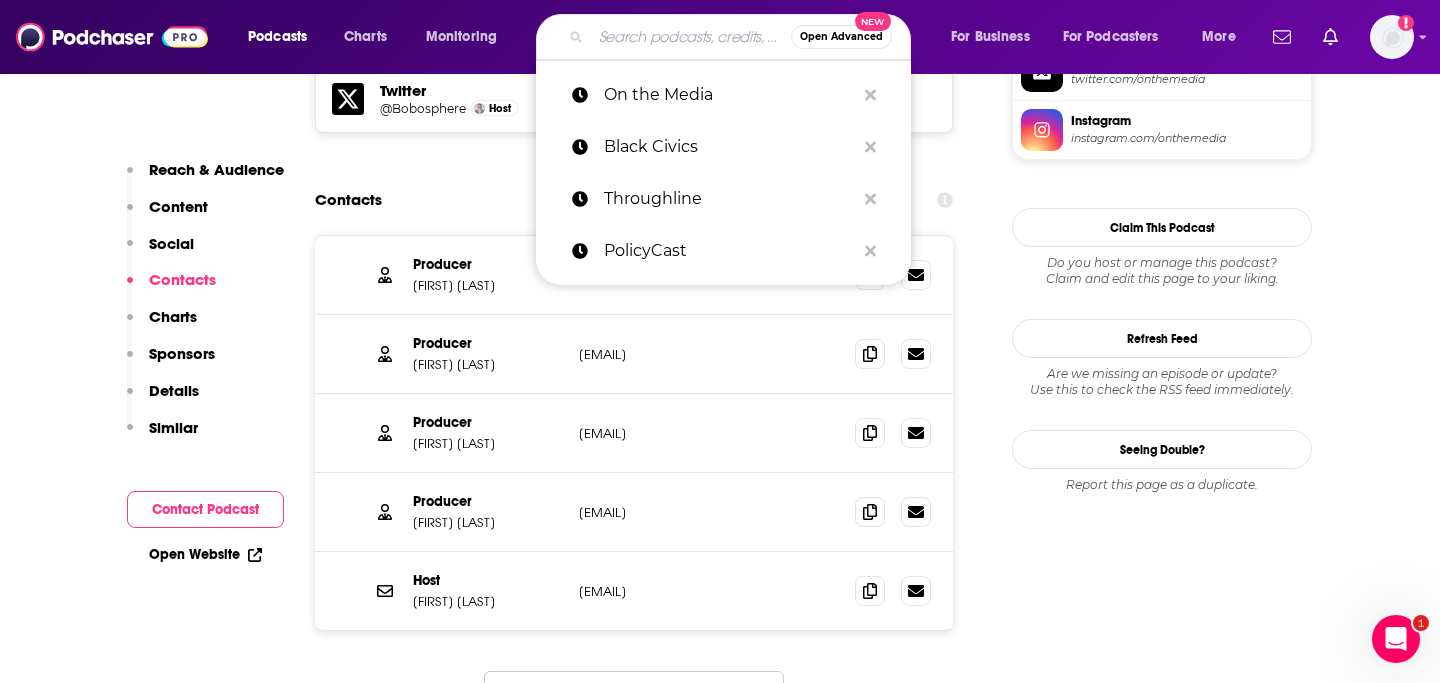 paste on "Black on the air with [PERSON]" 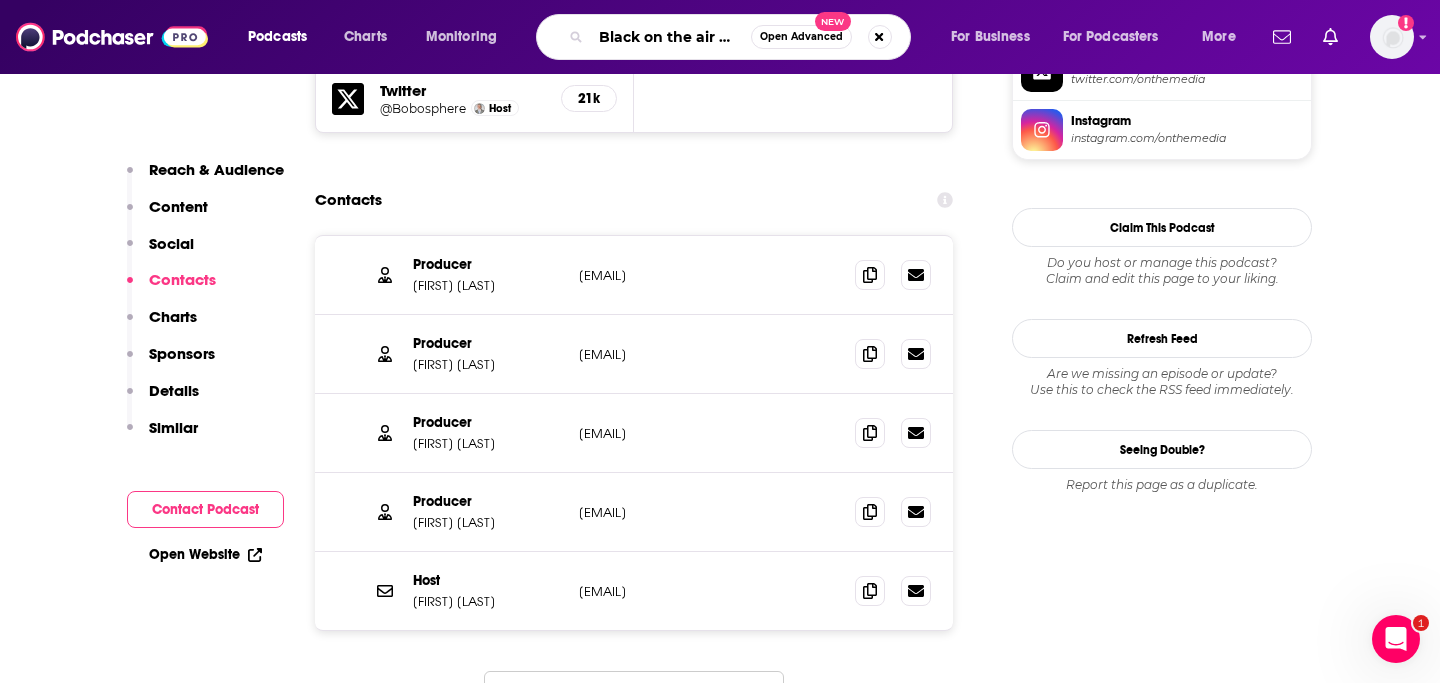 scroll, scrollTop: 0, scrollLeft: 119, axis: horizontal 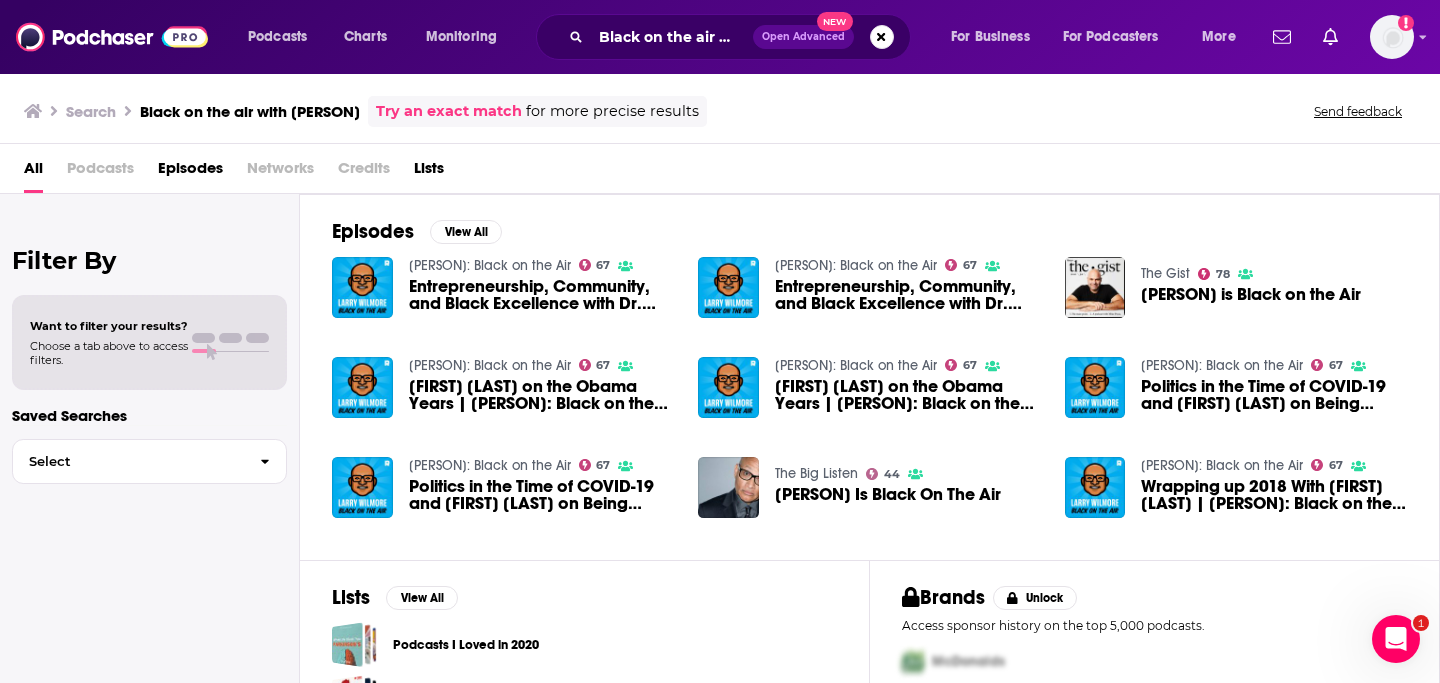 click on "Podcasts" at bounding box center (100, 172) 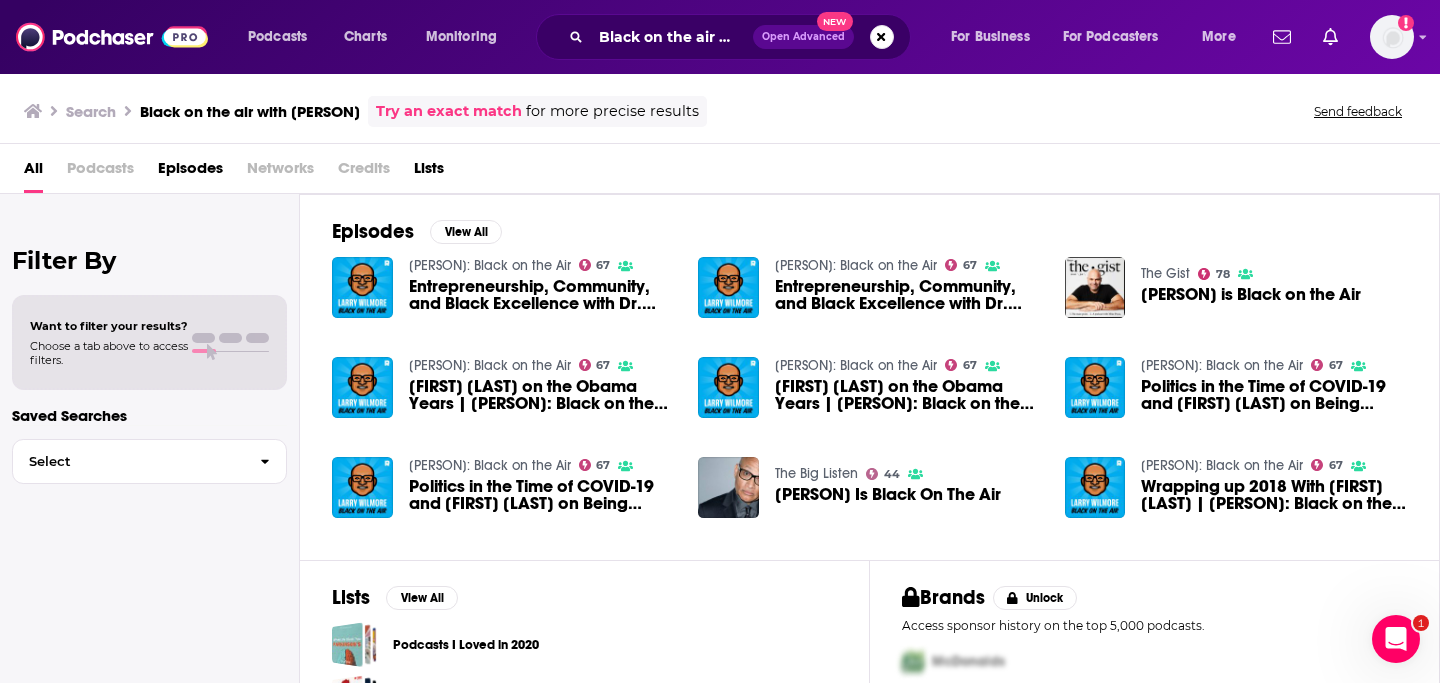 click on "Entrepreneurship, Community, and Black Excellence with Dr. [LAST NAME] | [PERSON]: Black on the Air" at bounding box center [542, 295] 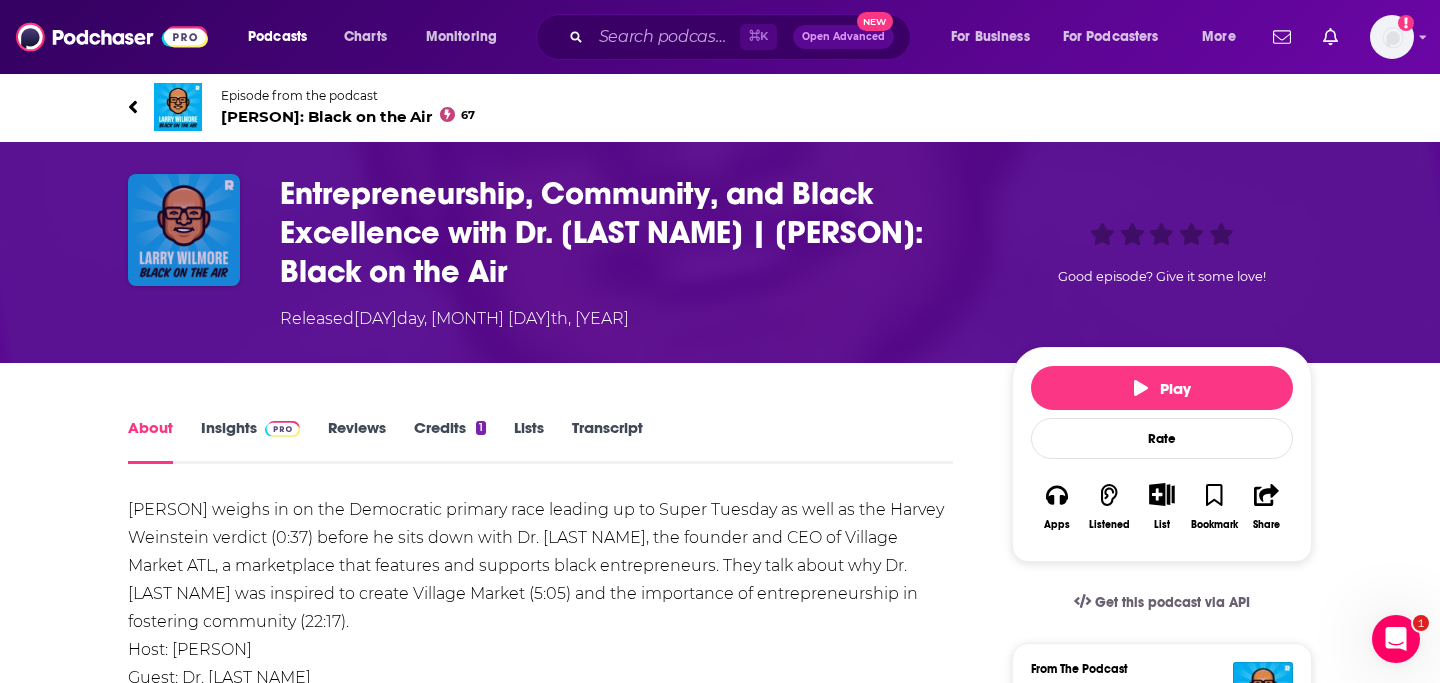 click at bounding box center [184, 230] 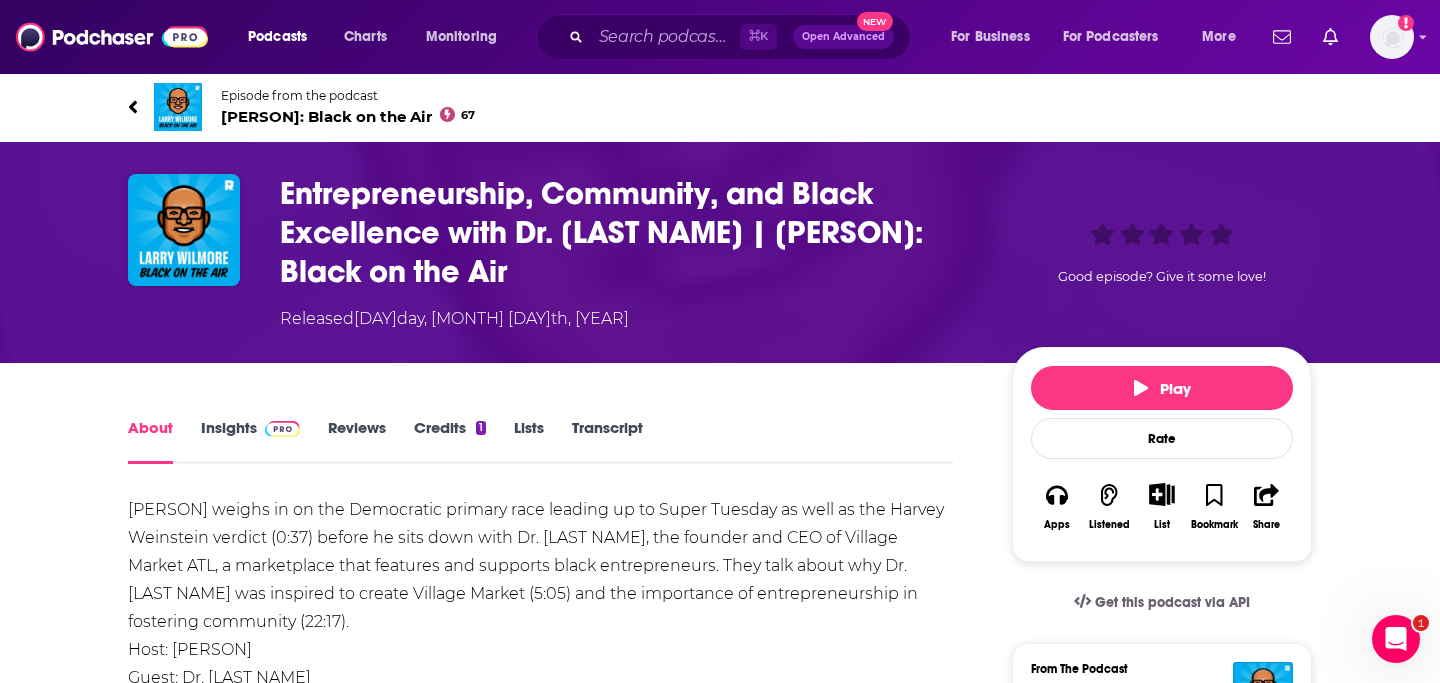 click on "[PERSON]: Black on the Air 67" at bounding box center [348, 116] 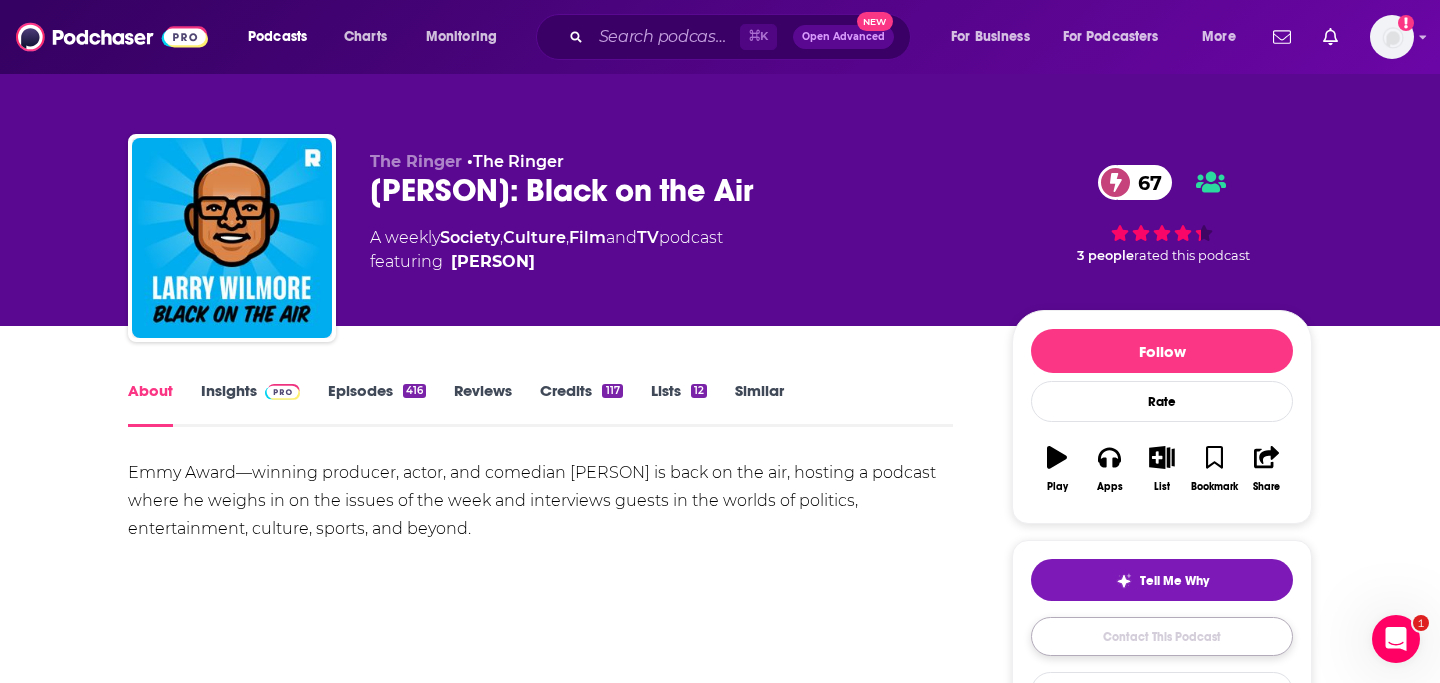 click on "Contact This Podcast" at bounding box center [1162, 636] 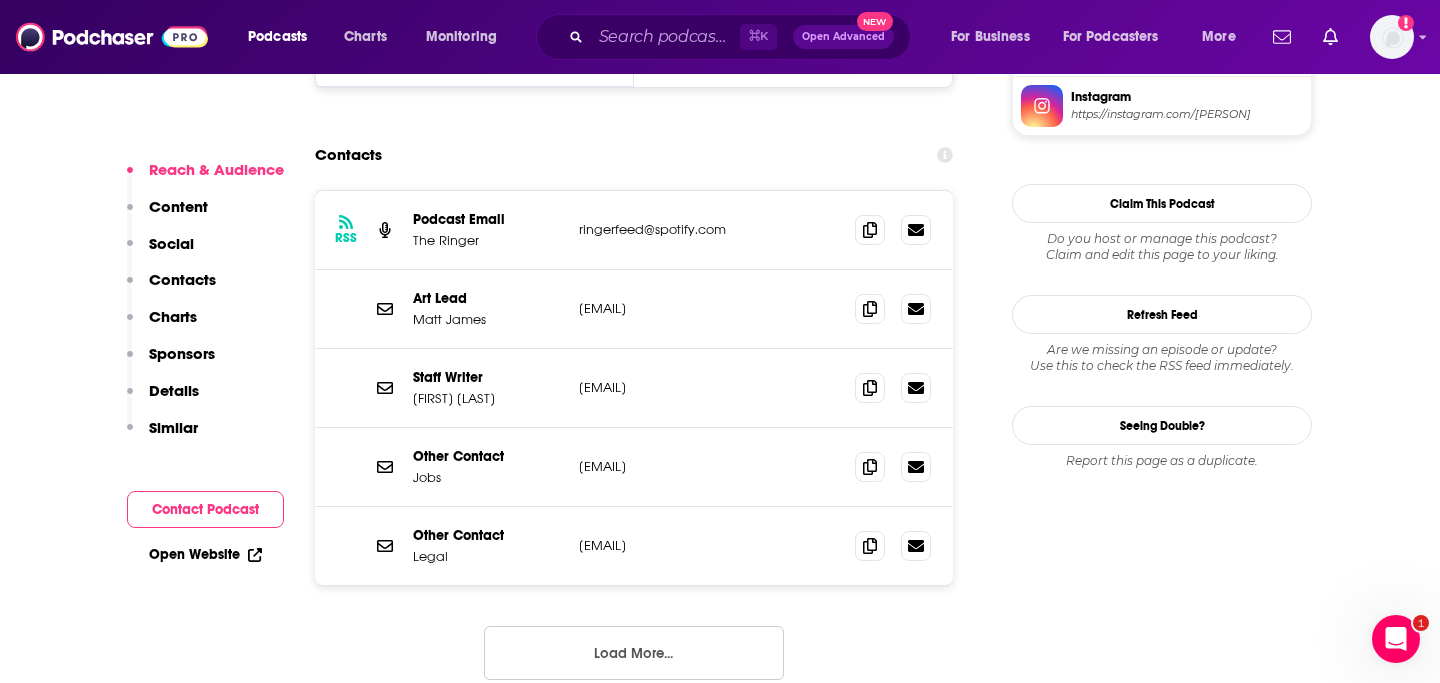 scroll, scrollTop: 1864, scrollLeft: 0, axis: vertical 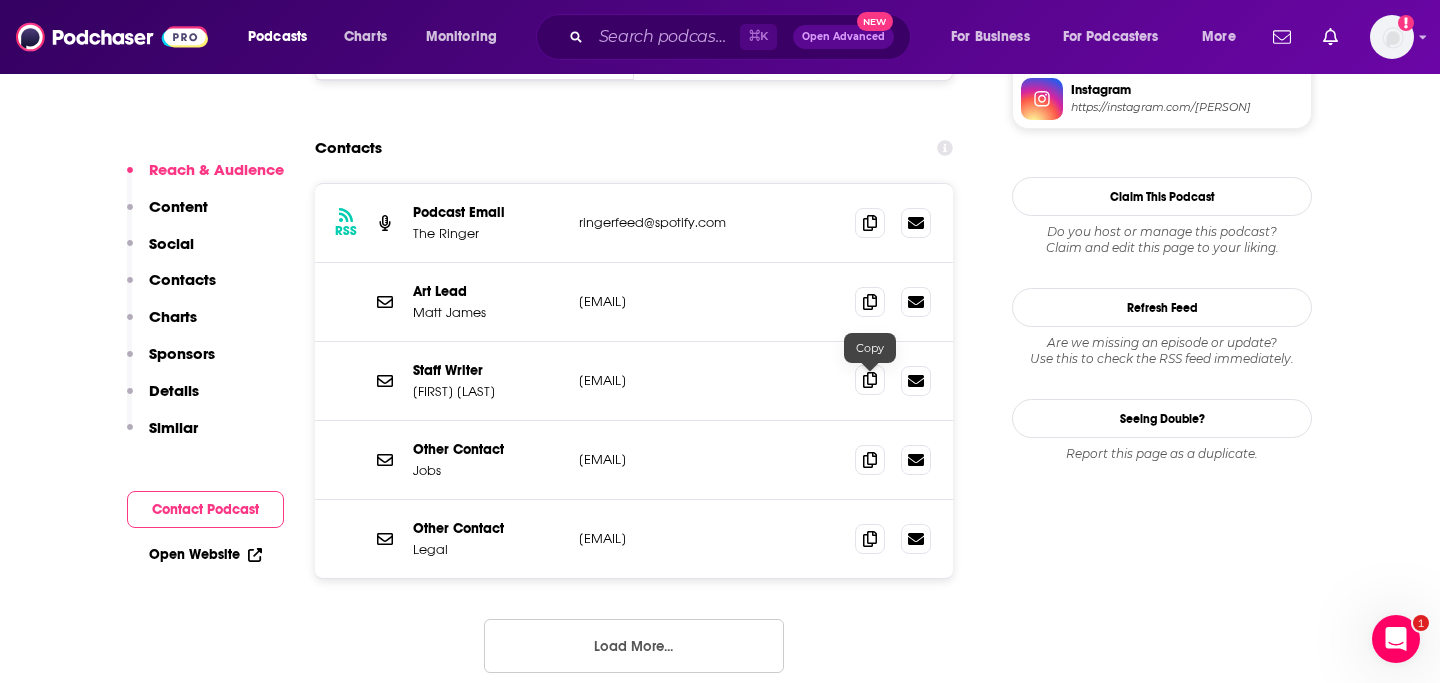click at bounding box center [870, 380] 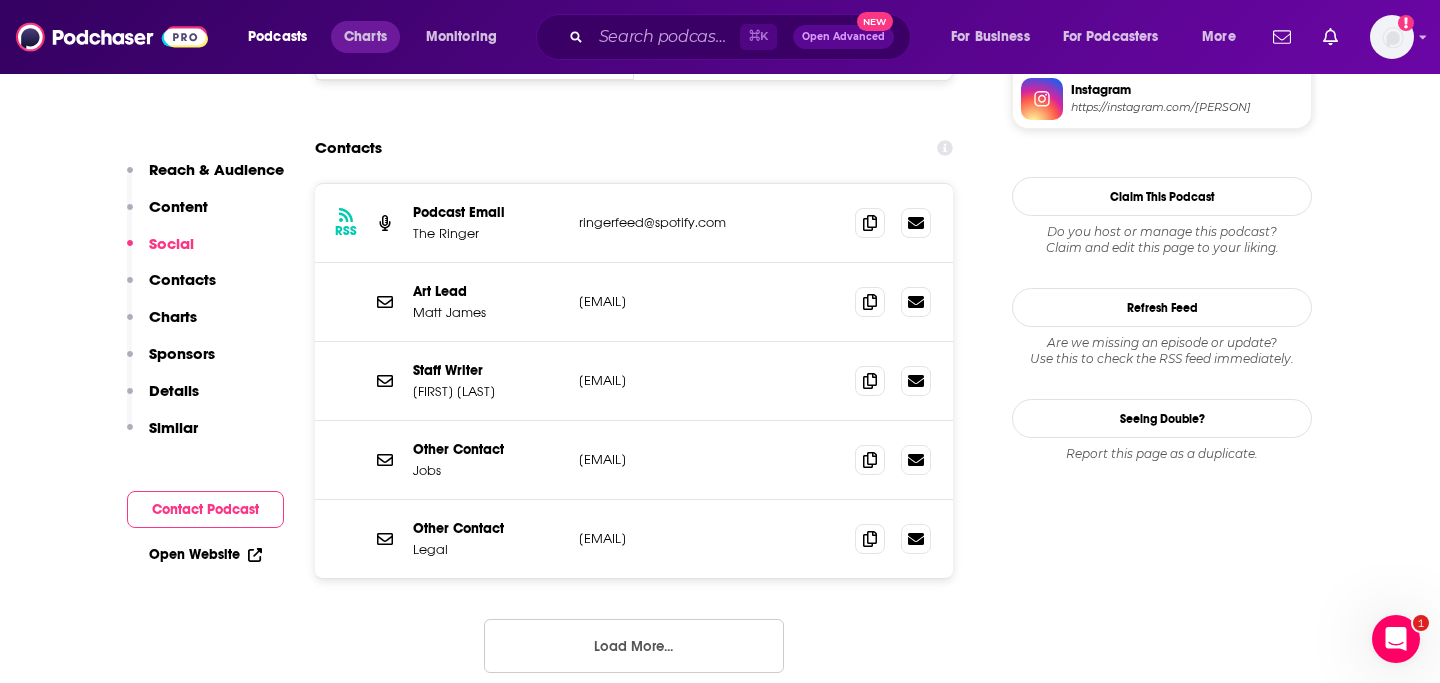scroll, scrollTop: 0, scrollLeft: 0, axis: both 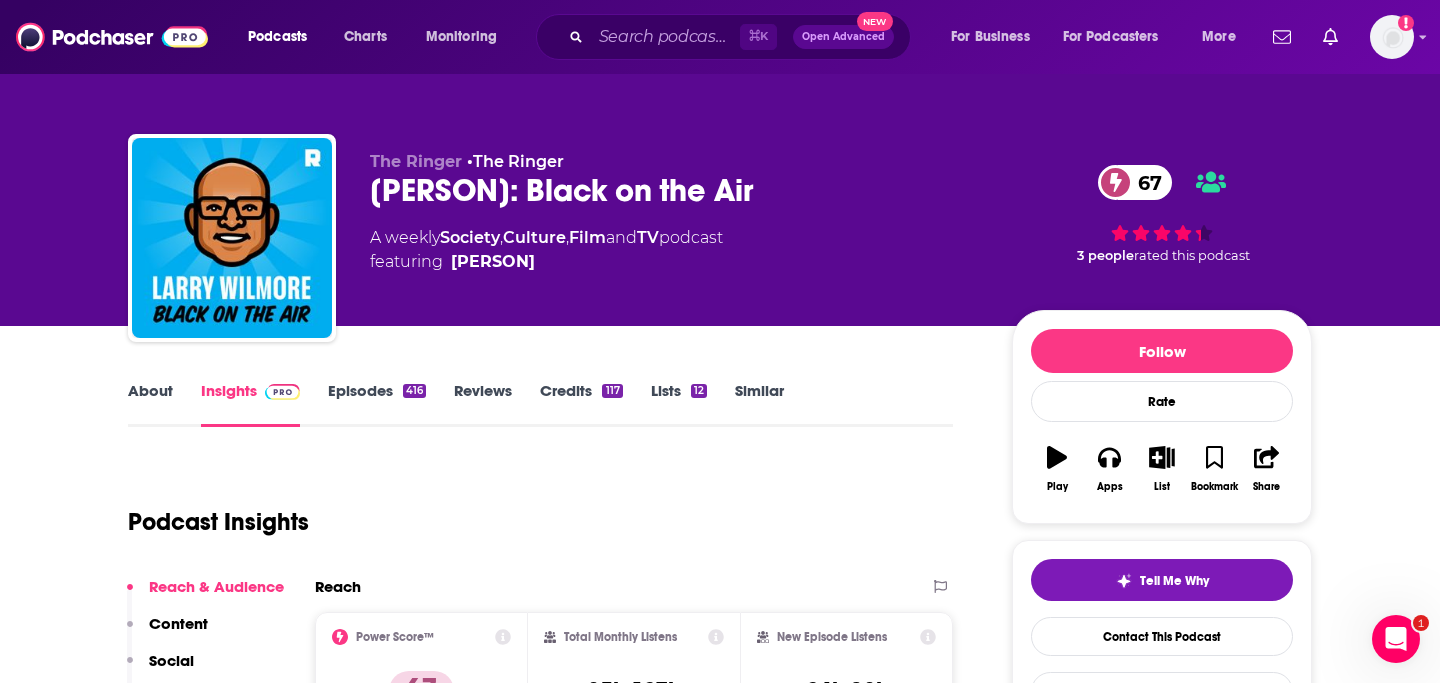 drag, startPoint x: 363, startPoint y: 198, endPoint x: 815, endPoint y: 200, distance: 452.00443 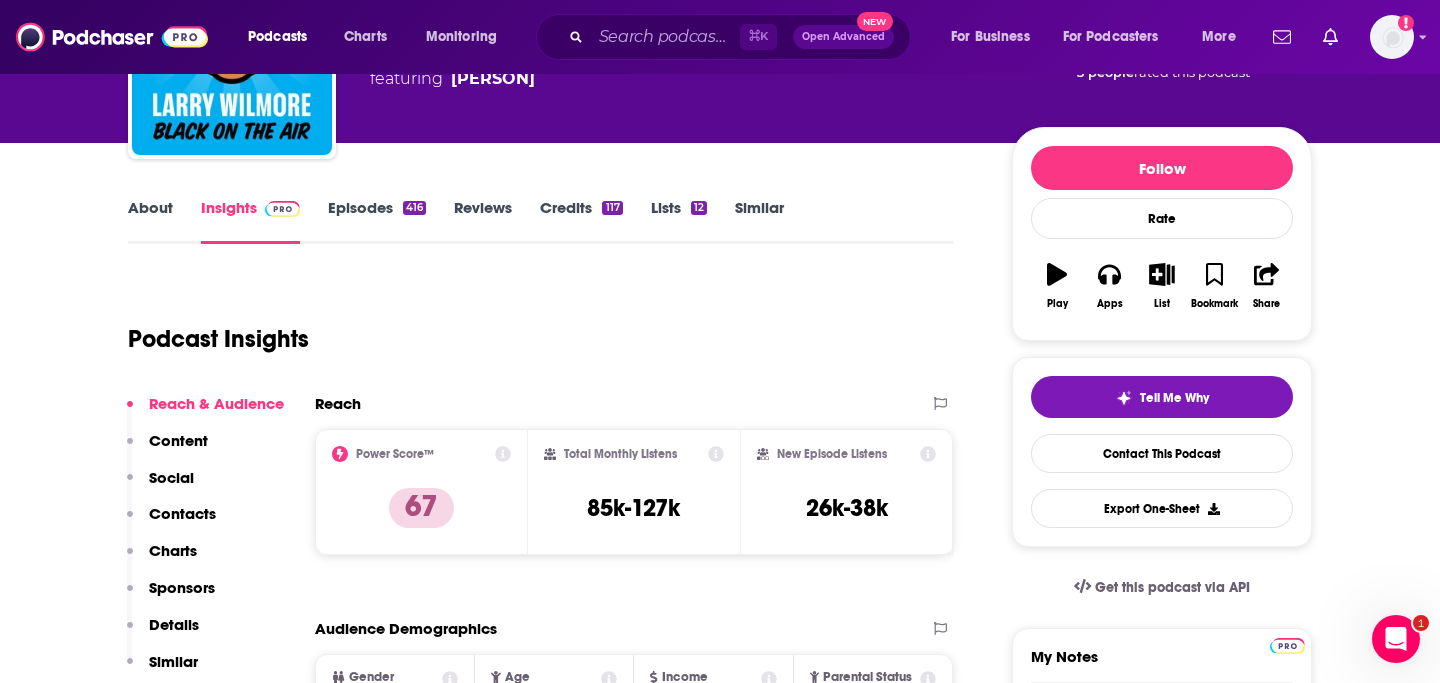 scroll, scrollTop: 185, scrollLeft: 0, axis: vertical 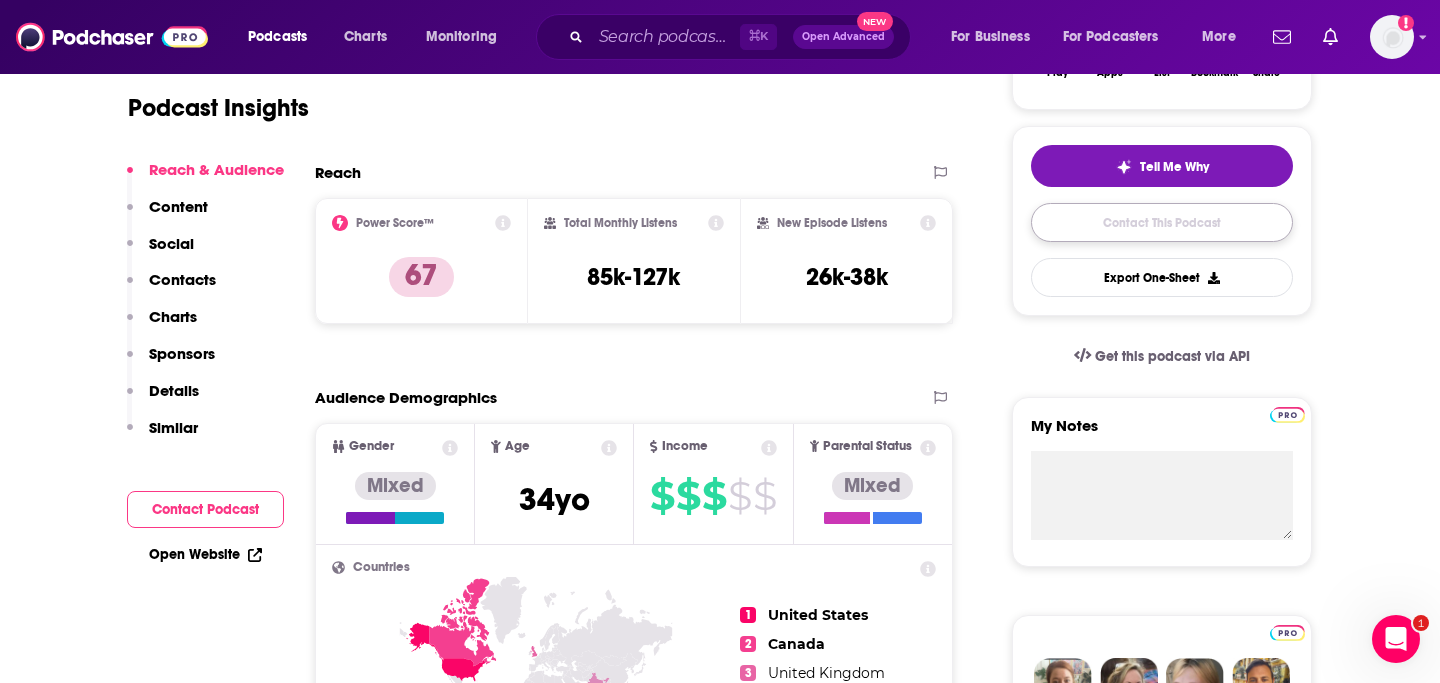 click on "Contact This Podcast" at bounding box center [1162, 222] 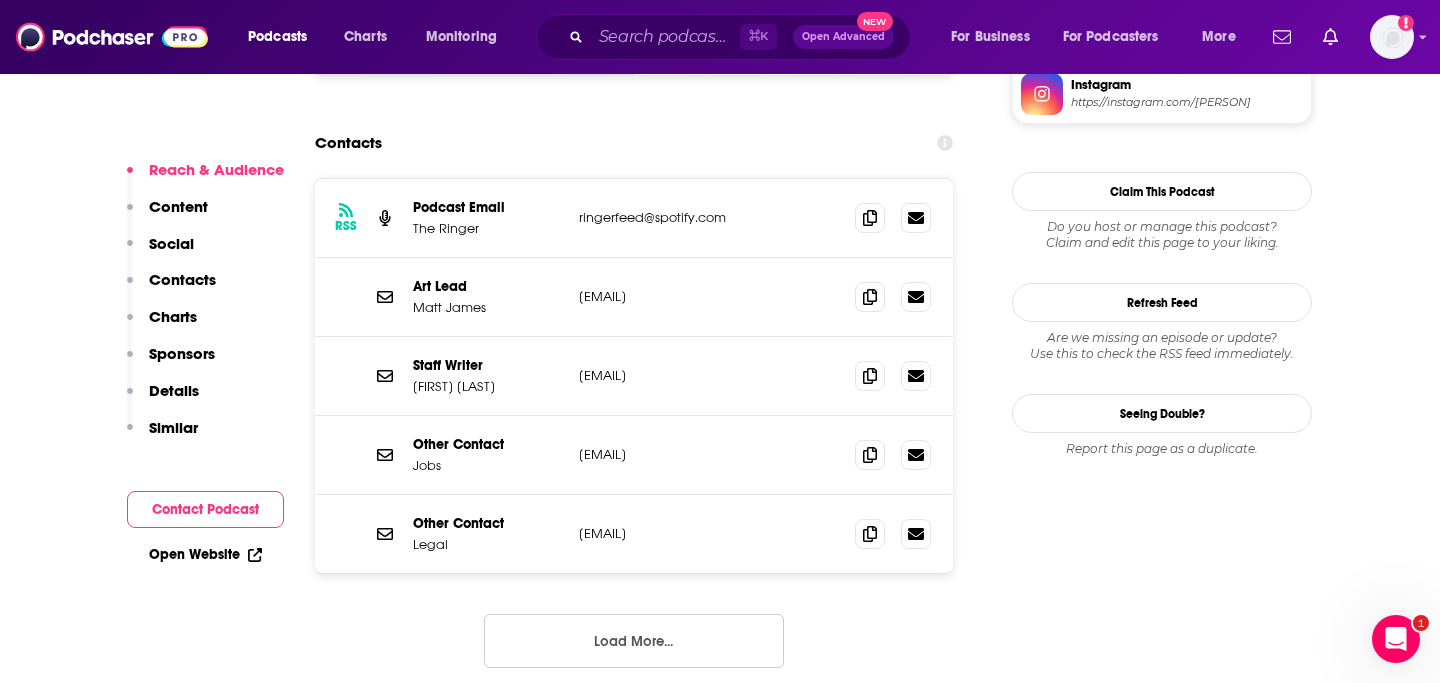 scroll, scrollTop: 1868, scrollLeft: 0, axis: vertical 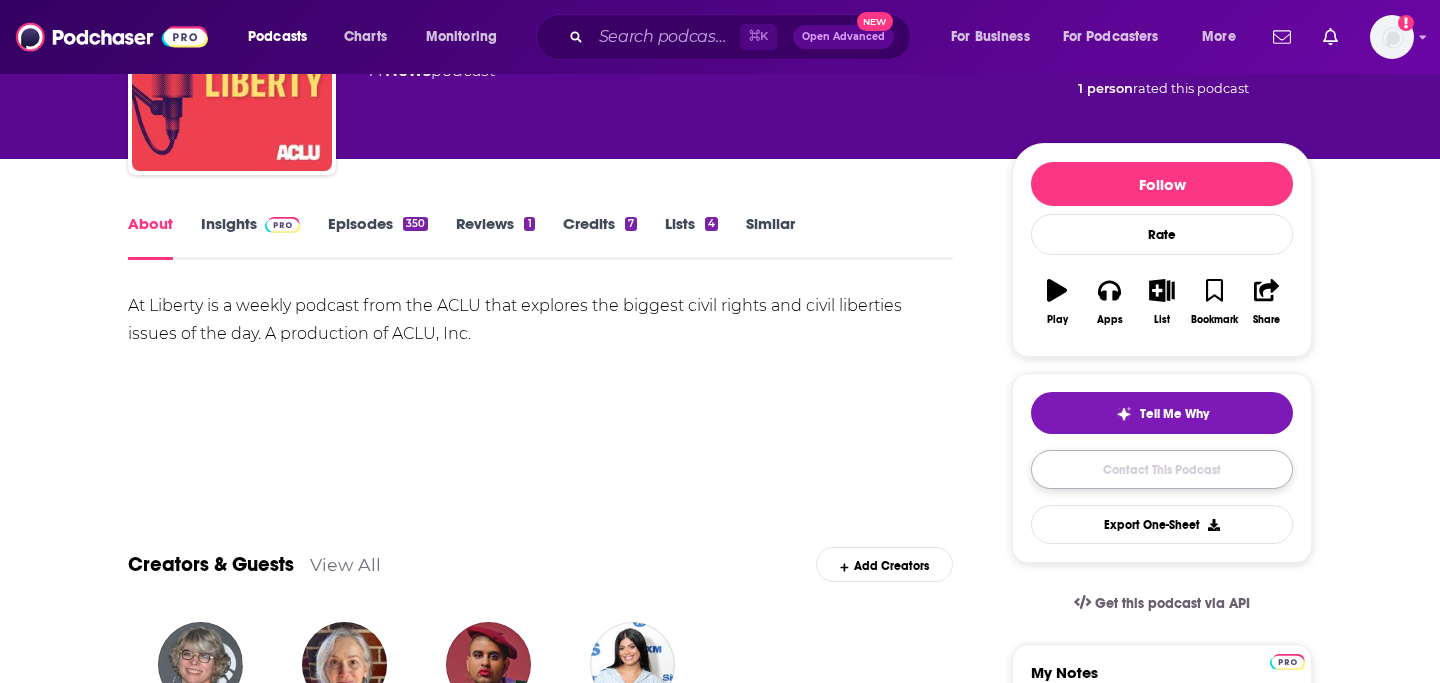 click on "Contact This Podcast" at bounding box center (1162, 469) 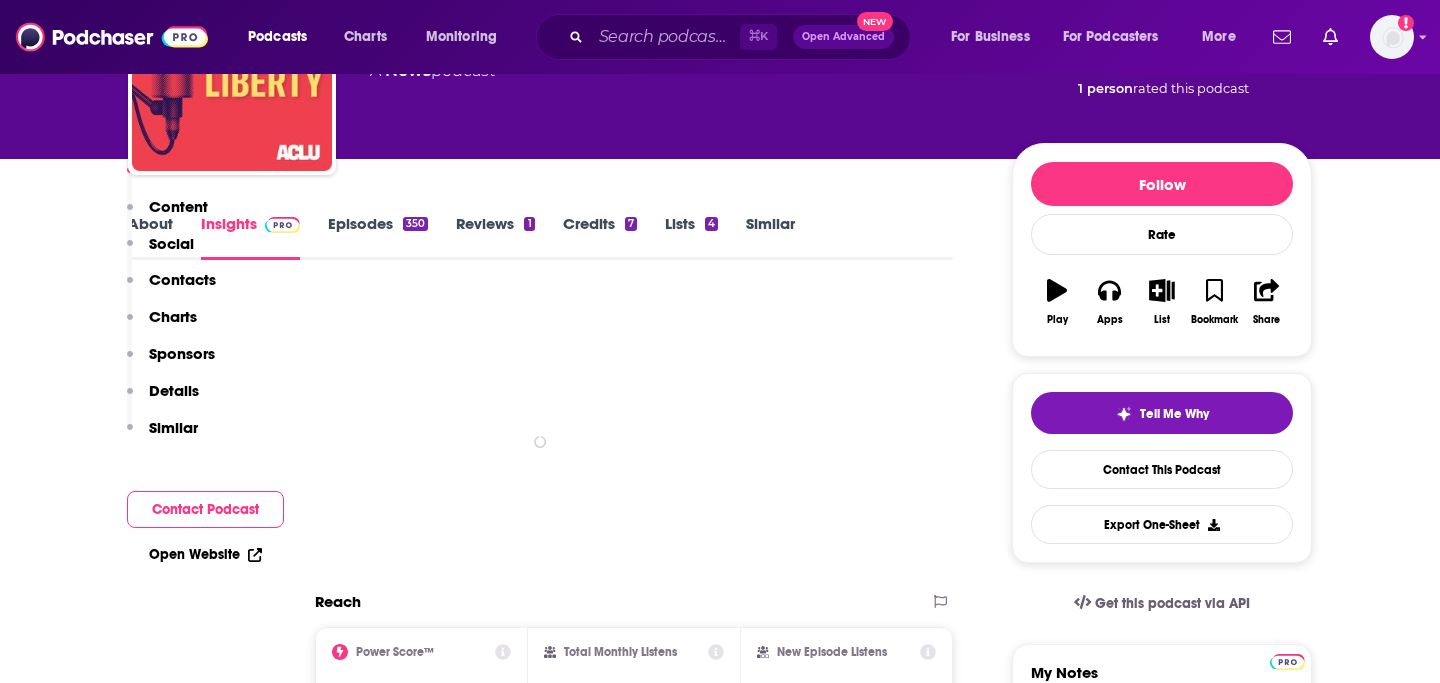 scroll, scrollTop: 4256, scrollLeft: 0, axis: vertical 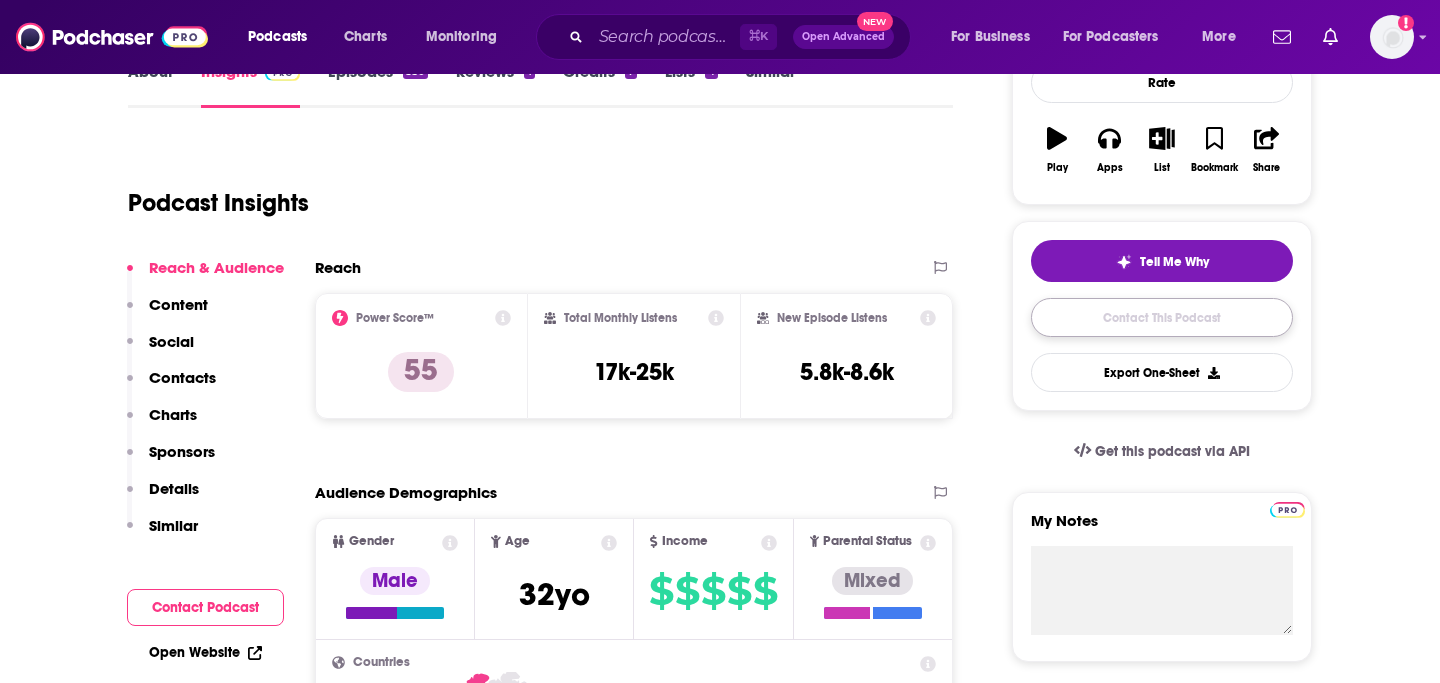 click on "Contact This Podcast" at bounding box center [1162, 317] 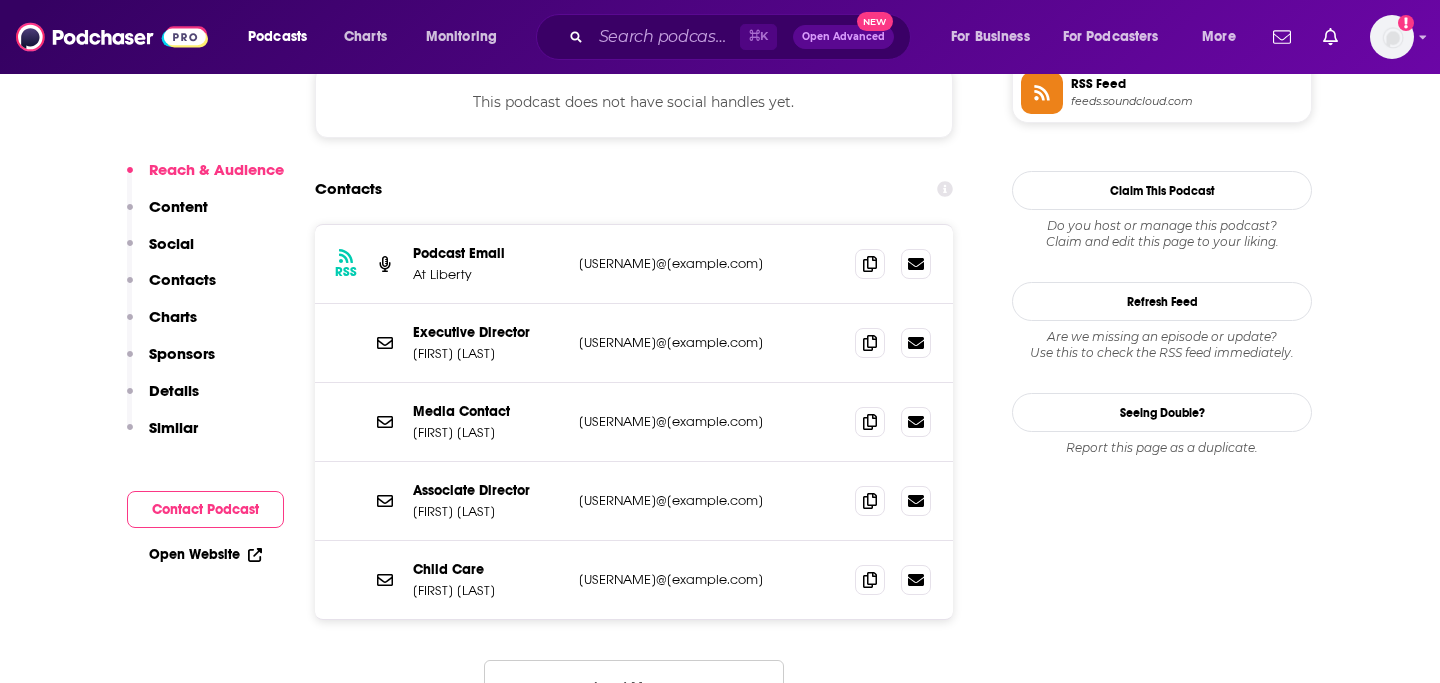 scroll, scrollTop: 1686, scrollLeft: 0, axis: vertical 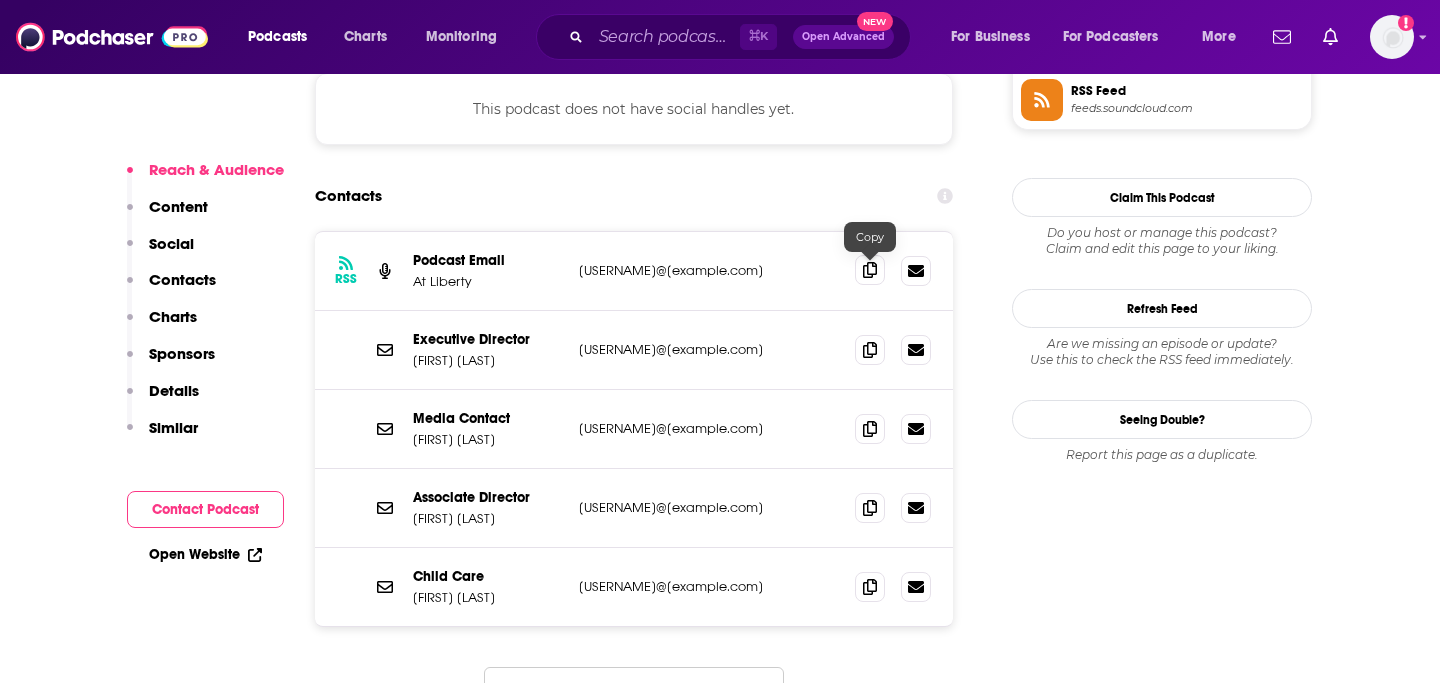click 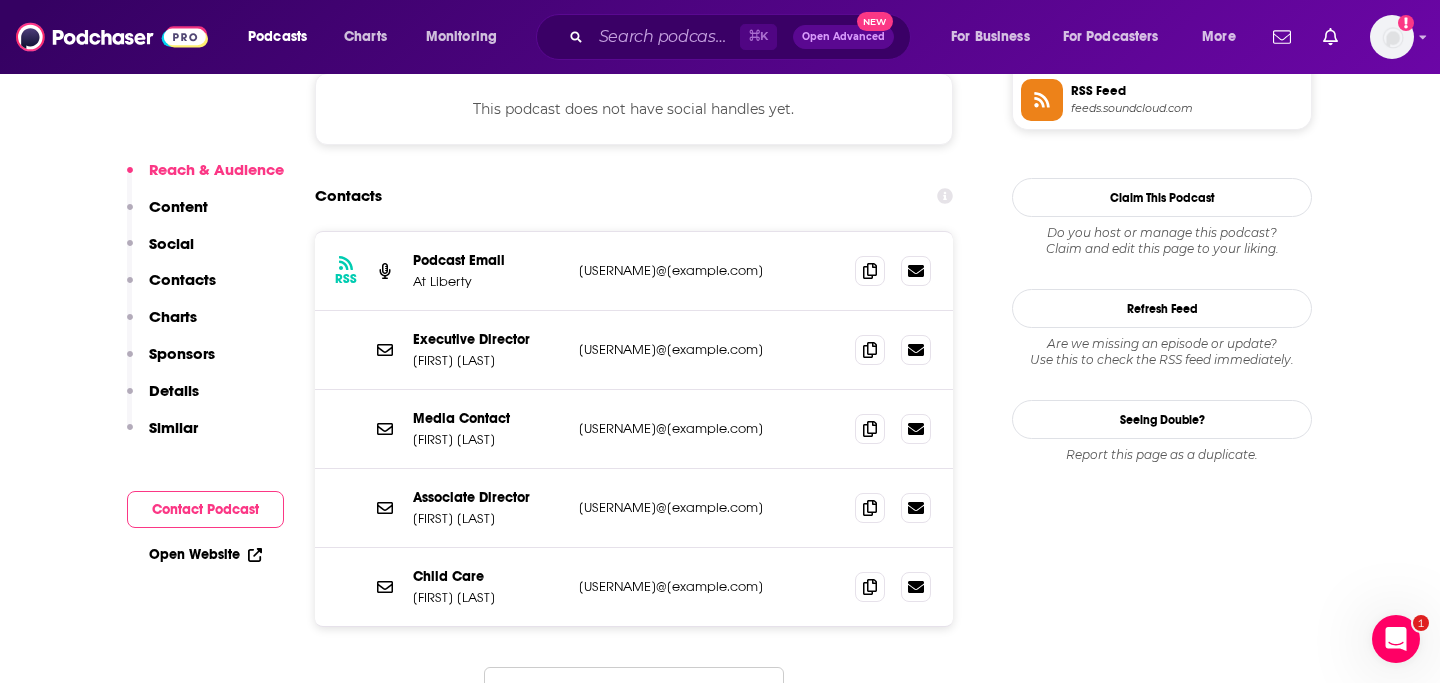 scroll, scrollTop: 0, scrollLeft: 0, axis: both 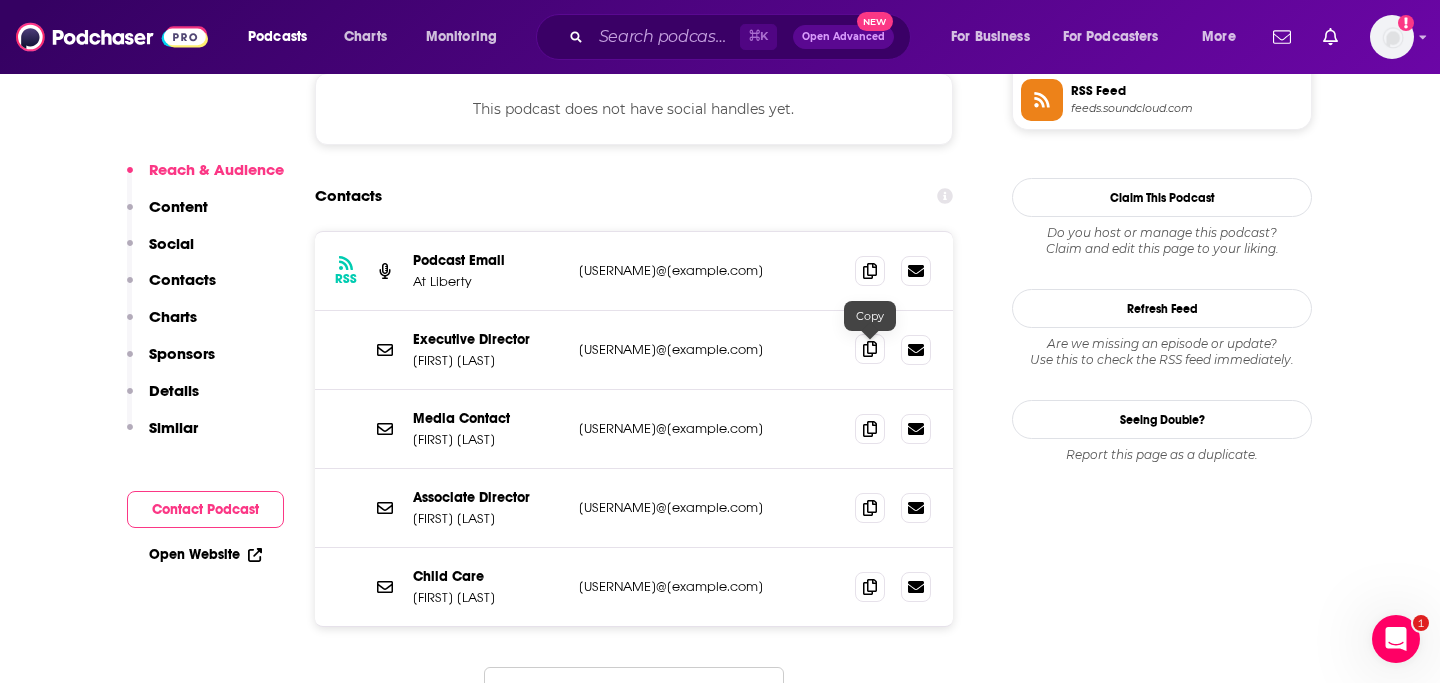 click at bounding box center (870, 349) 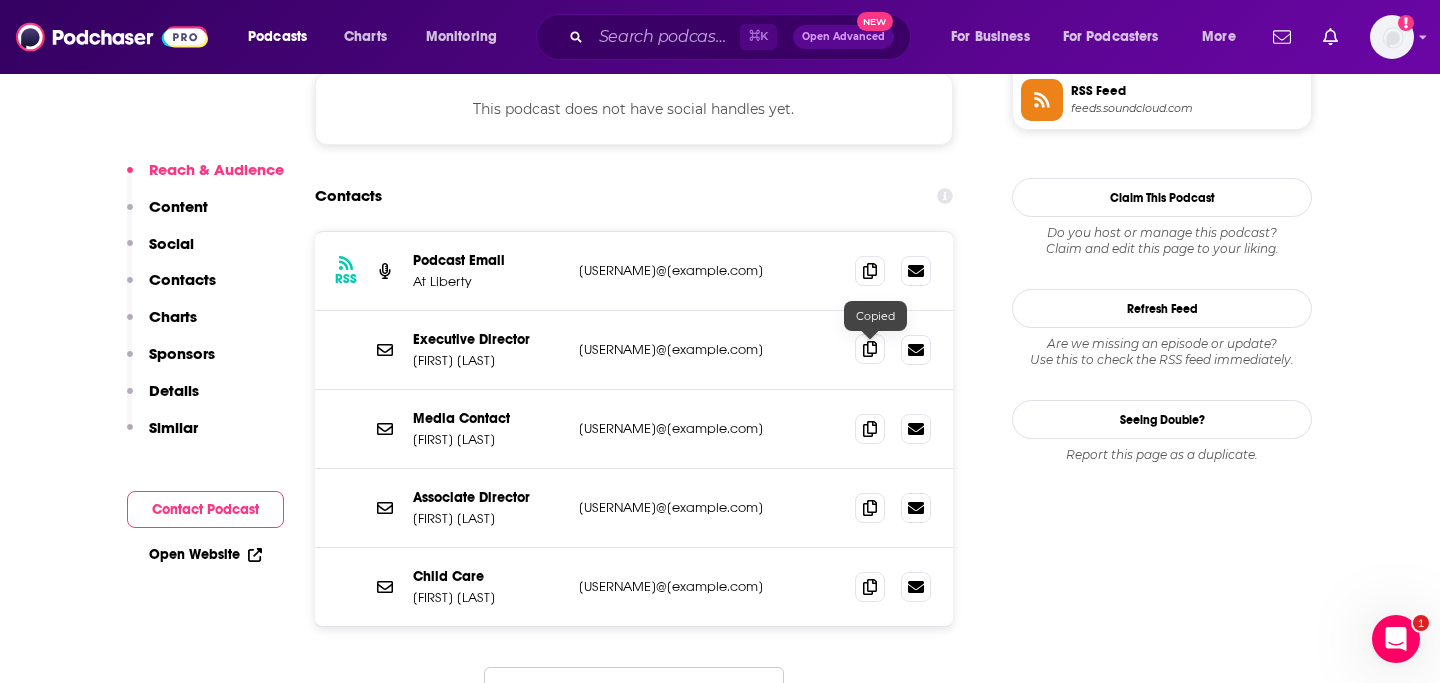 click at bounding box center (870, 349) 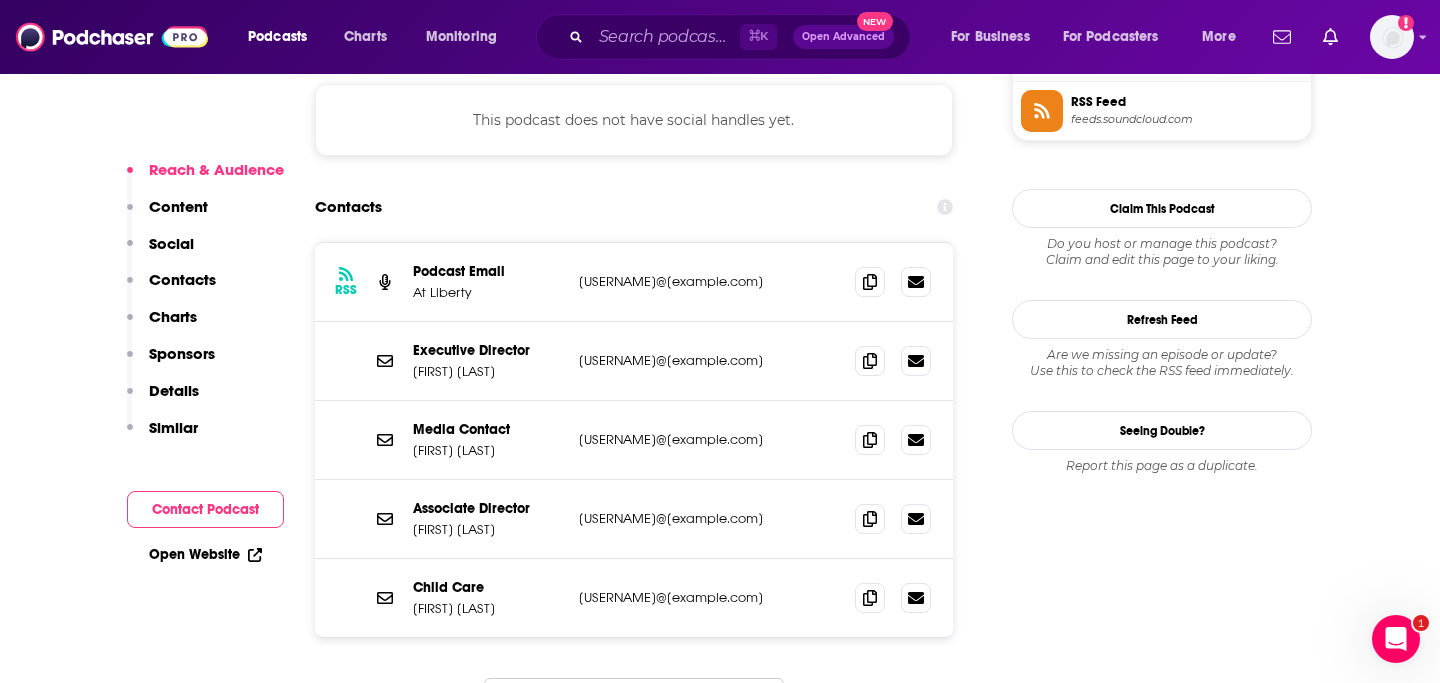 scroll, scrollTop: 1673, scrollLeft: 0, axis: vertical 